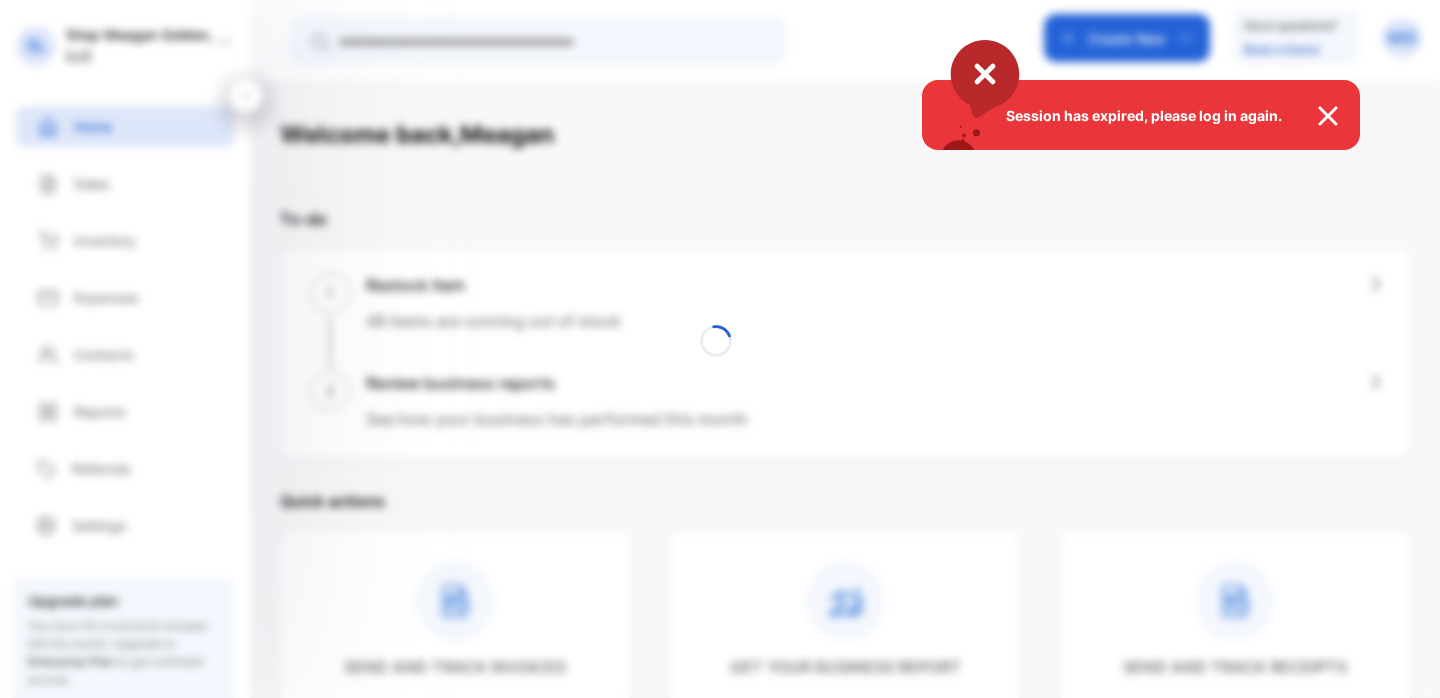 scroll, scrollTop: 0, scrollLeft: 0, axis: both 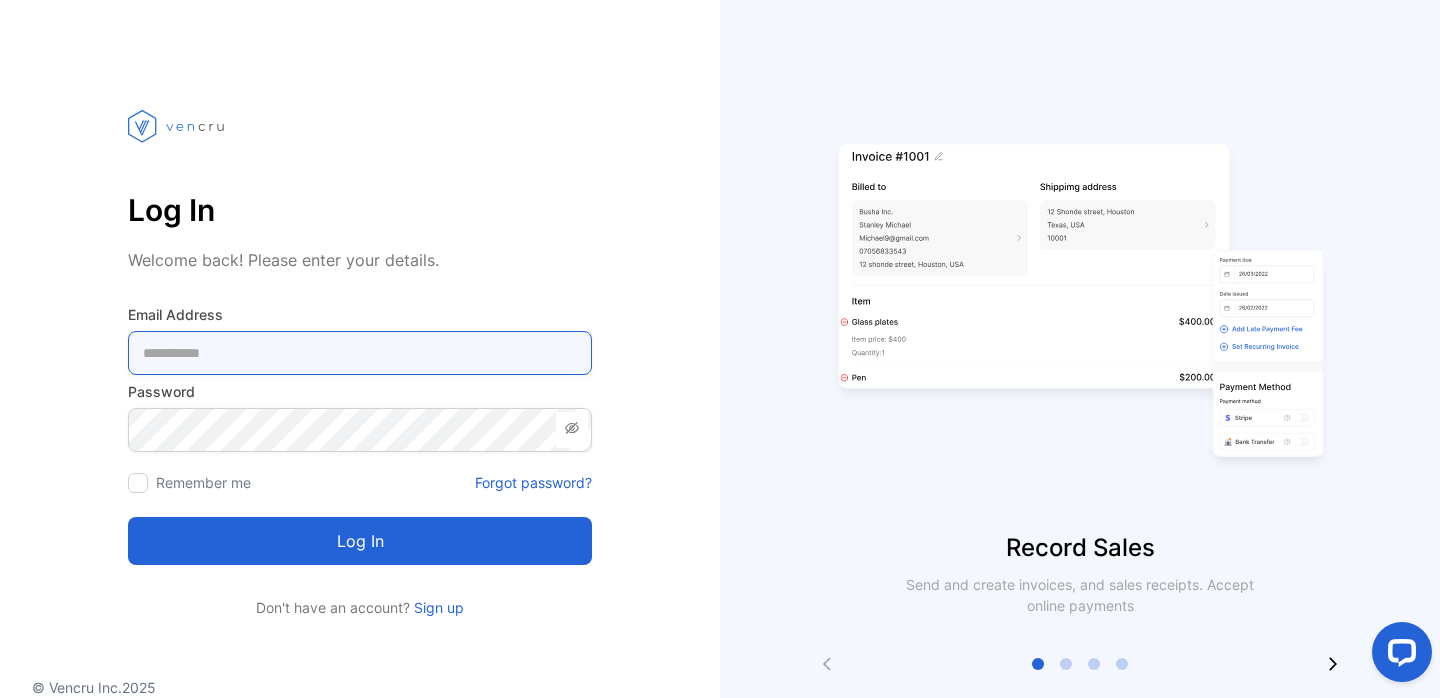 type on "**********" 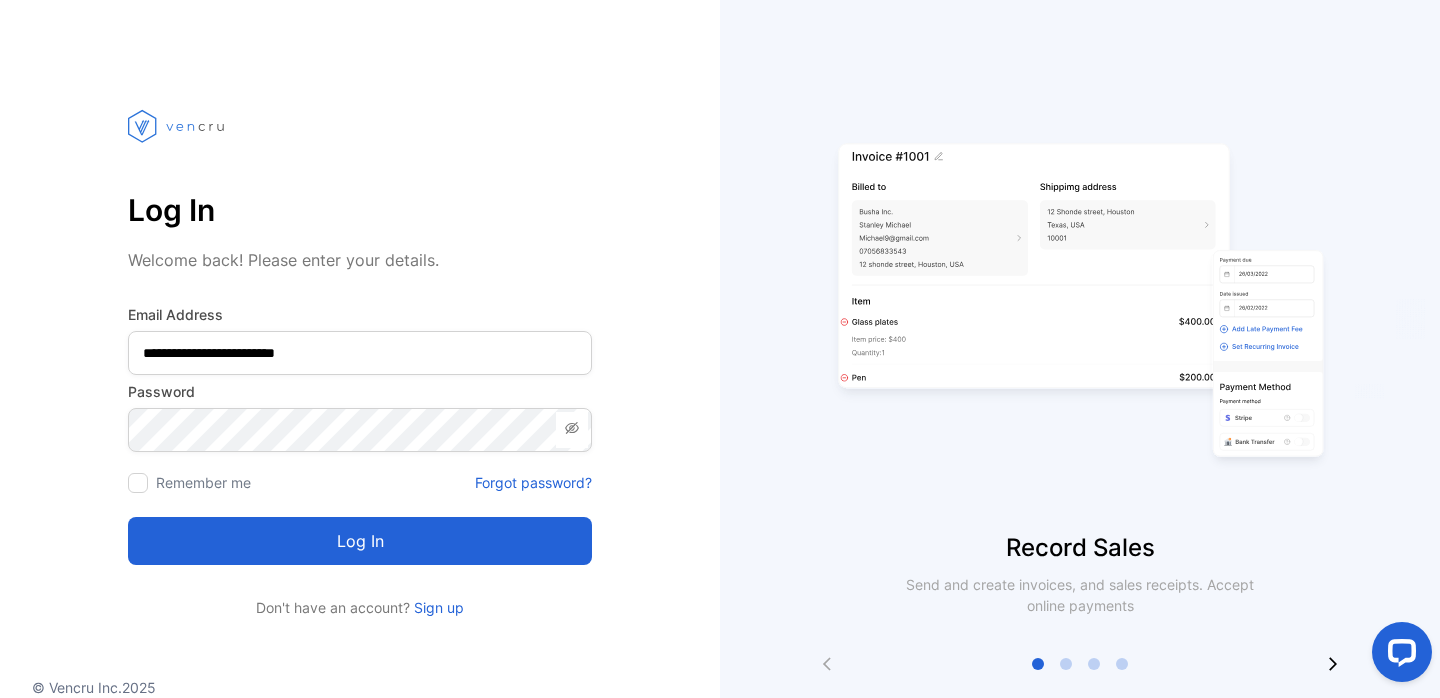 click on "Record Sales" at bounding box center [1080, 548] 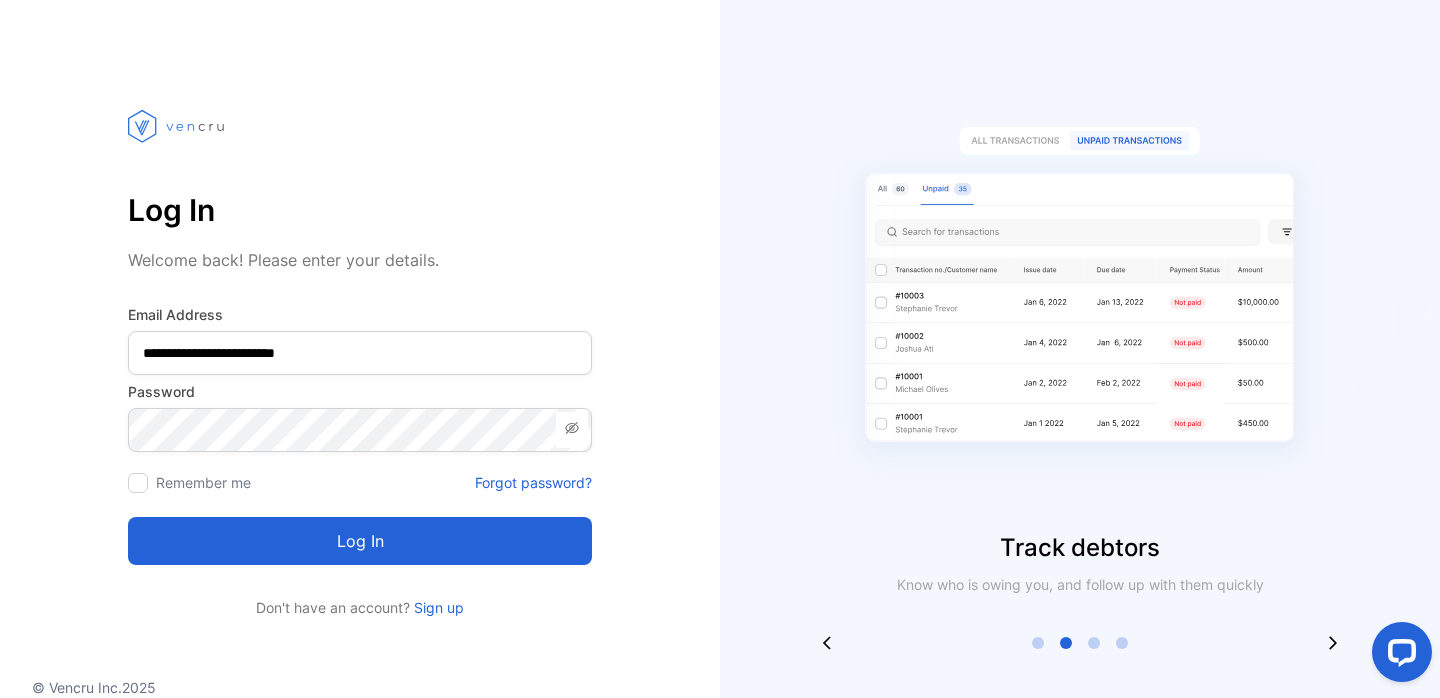 click on "Log in" at bounding box center [360, 541] 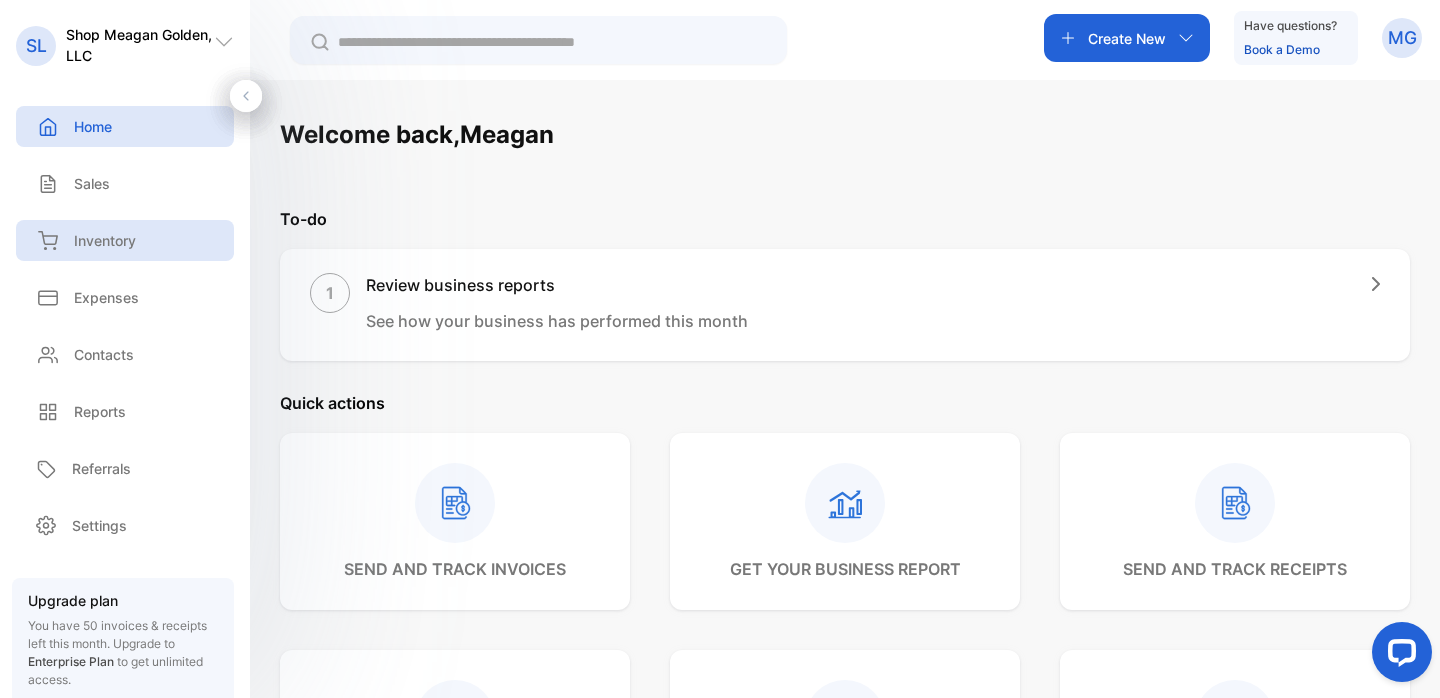 click on "Inventory" at bounding box center [125, 240] 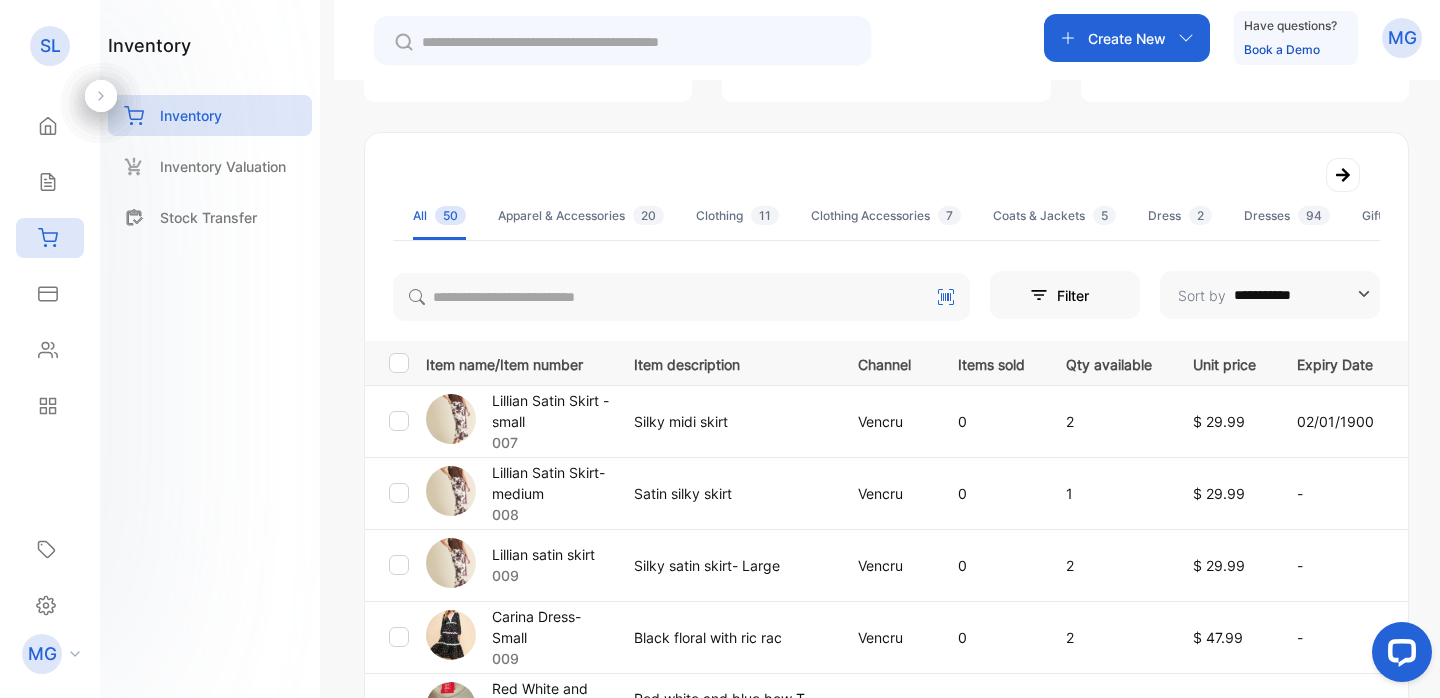 scroll, scrollTop: 216, scrollLeft: 0, axis: vertical 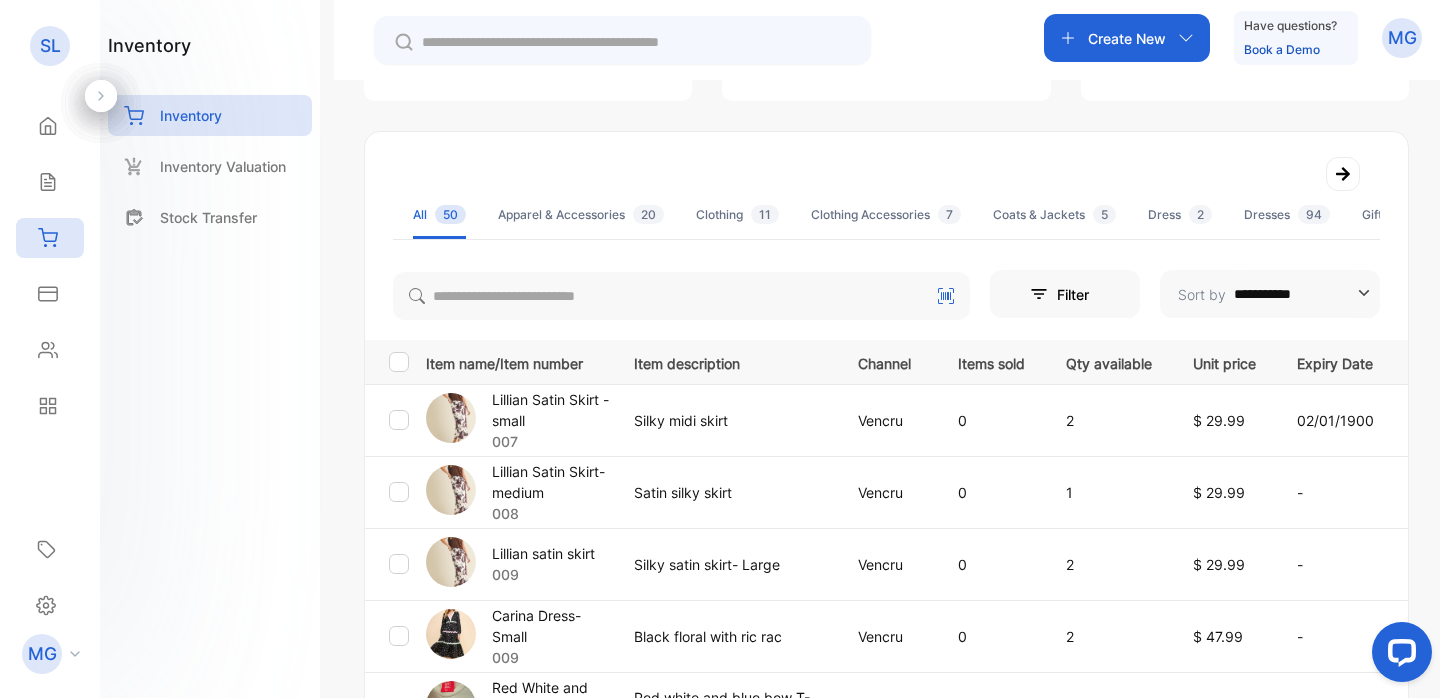 click on "Lillian Satin Skirt- medium" at bounding box center [550, 482] 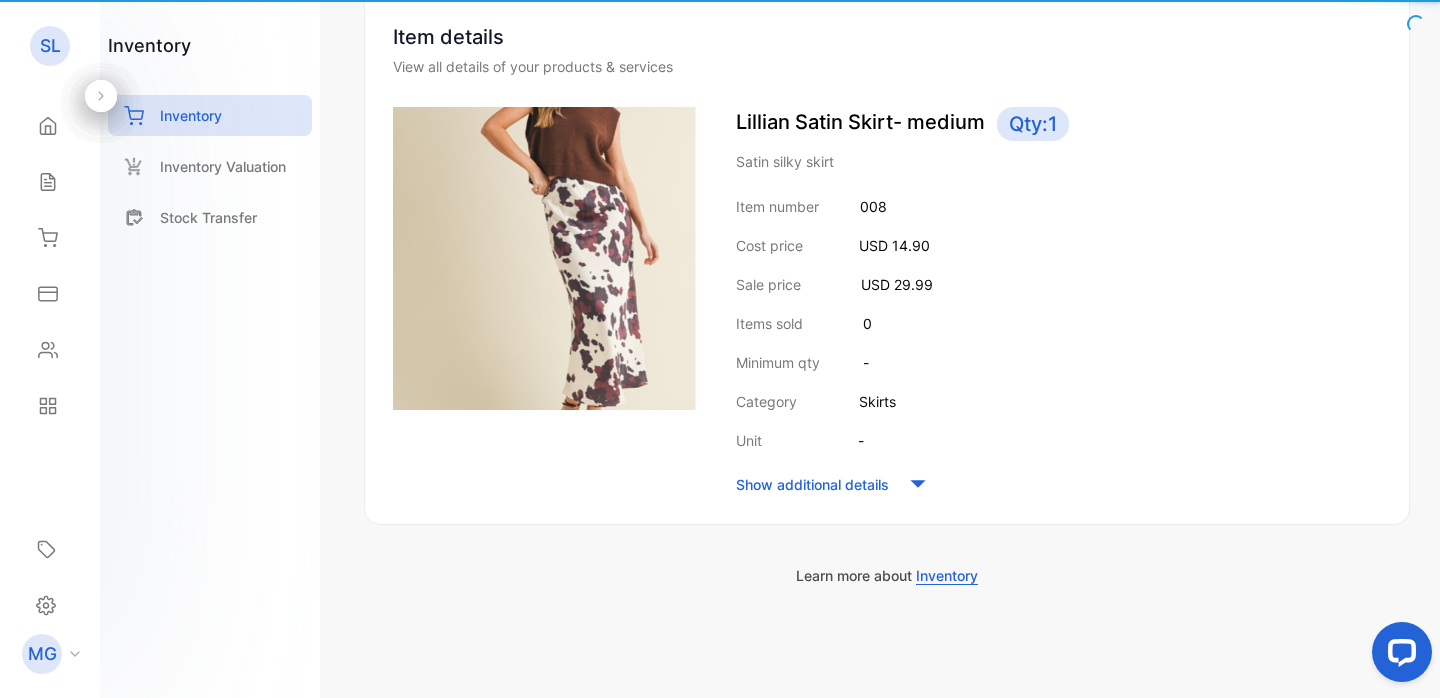 scroll, scrollTop: 195, scrollLeft: 0, axis: vertical 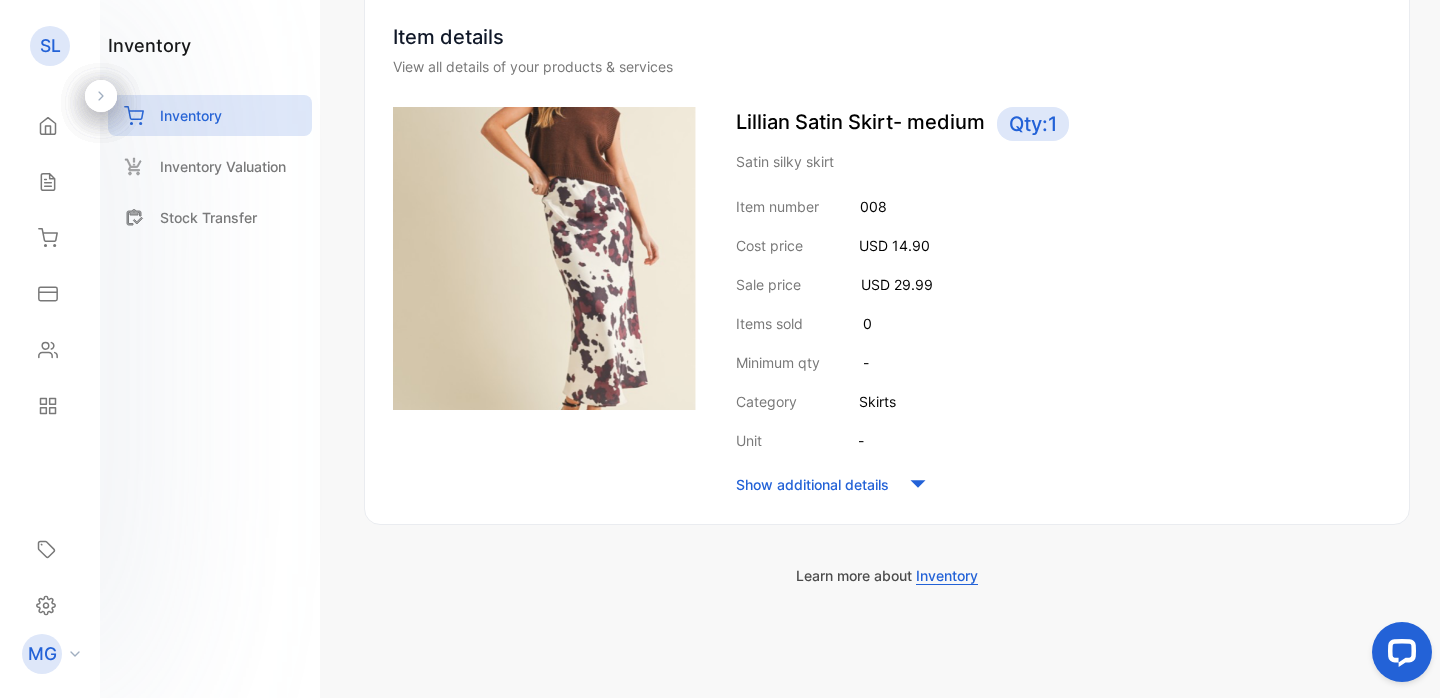 click on "Show additional details" at bounding box center [812, 484] 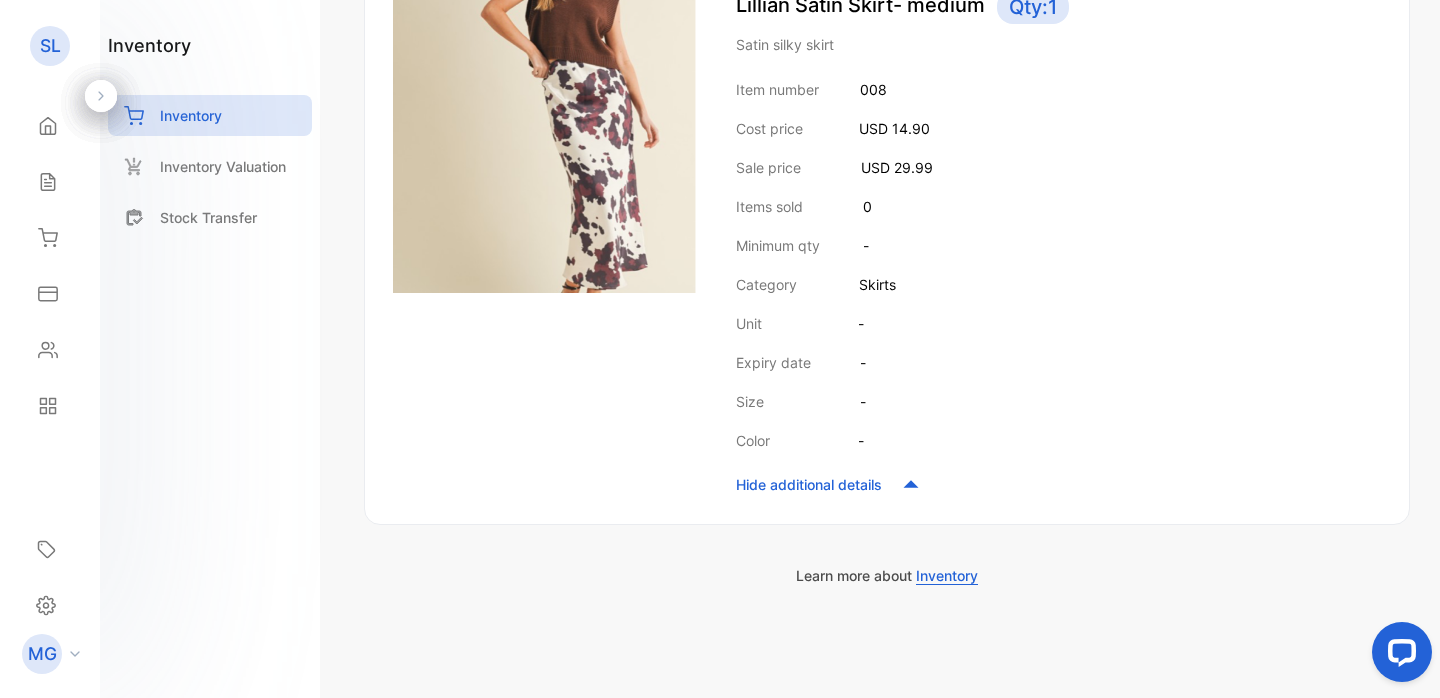 scroll, scrollTop: 0, scrollLeft: 0, axis: both 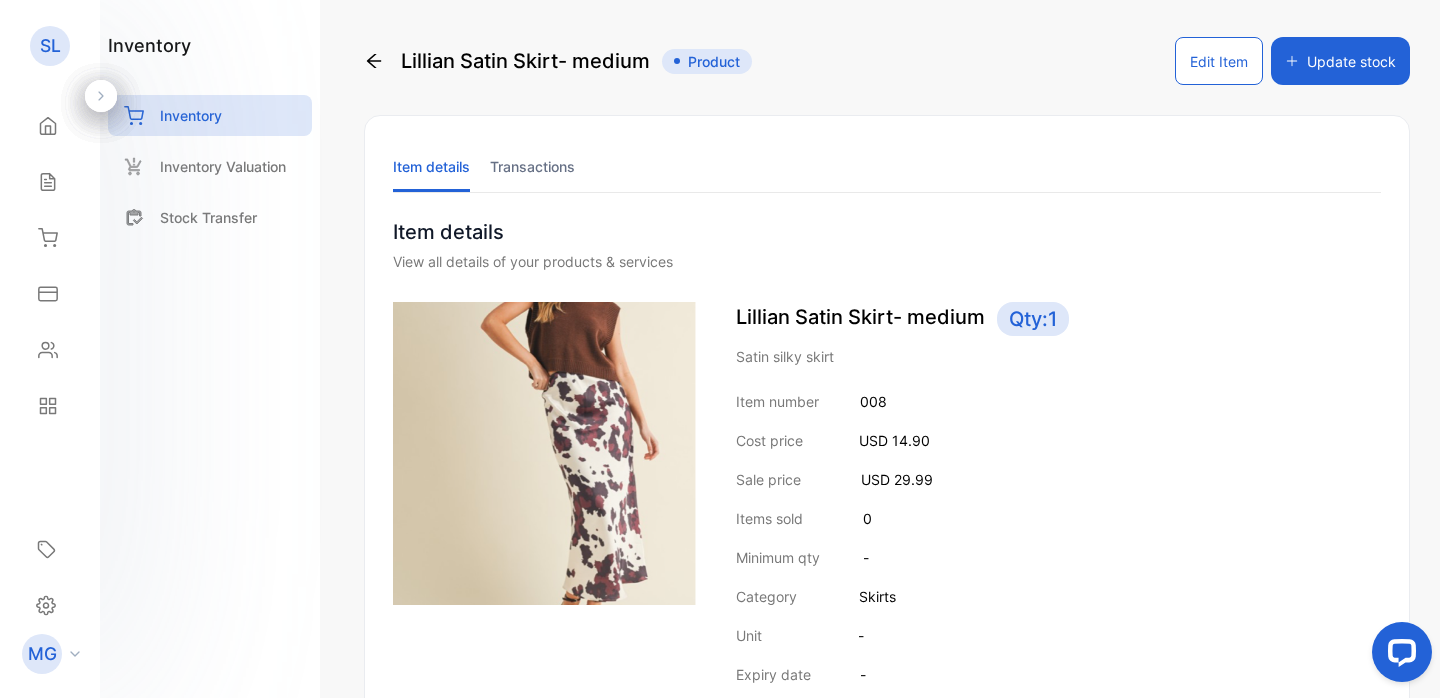 click on "Edit Item" at bounding box center (1219, 61) 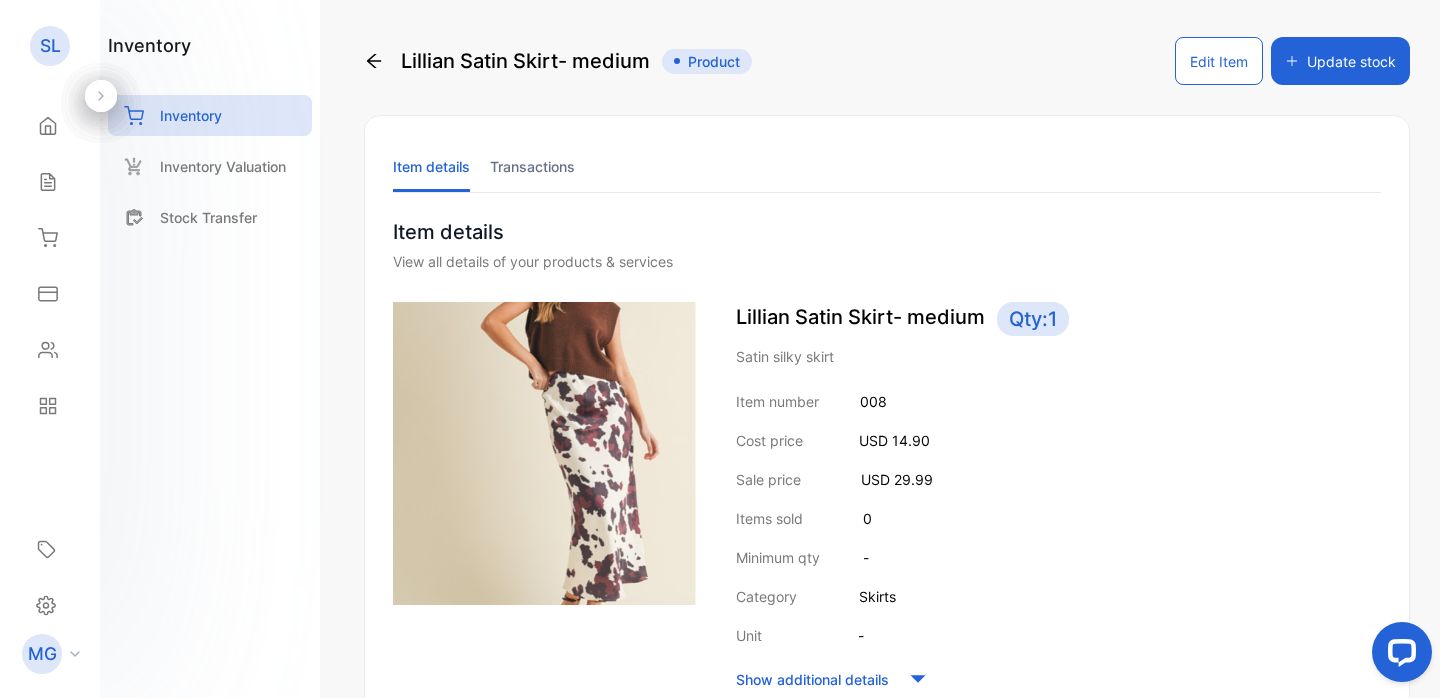 click on "Update stock" at bounding box center (1340, 61) 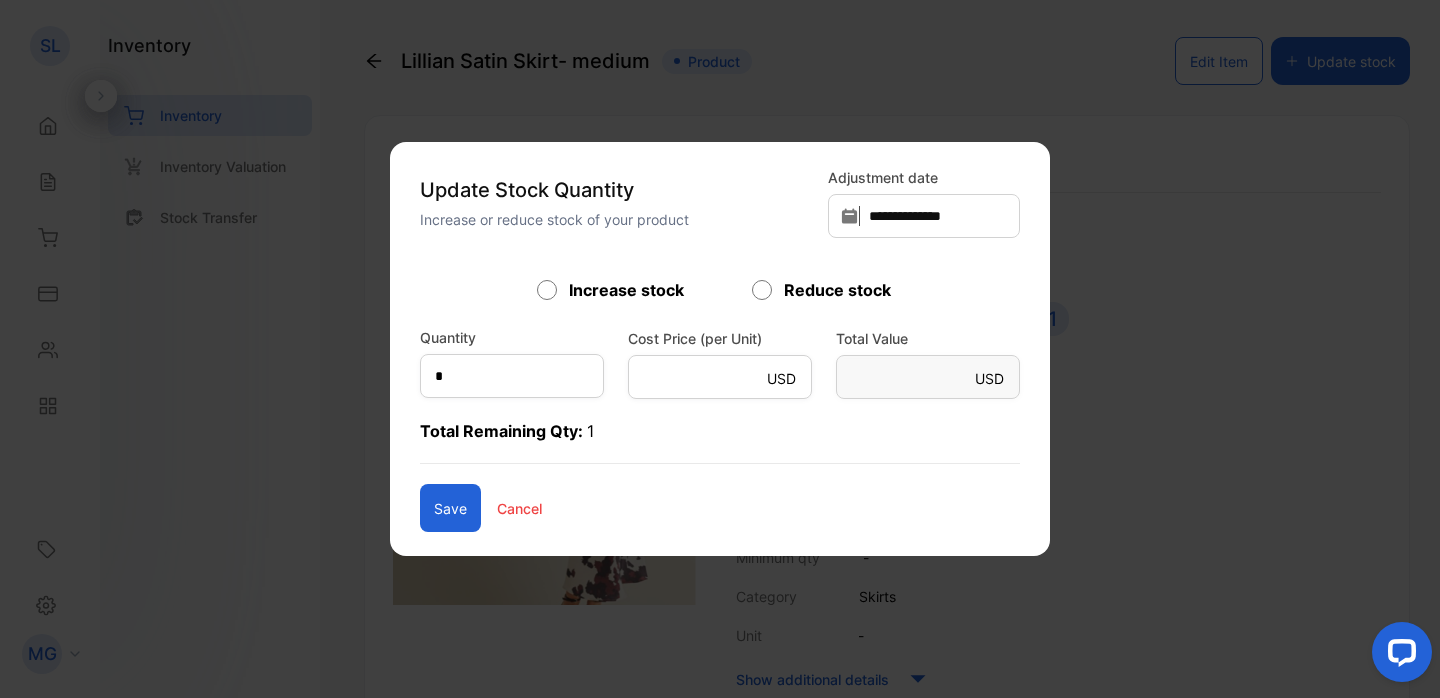 click on "Reduce stock" at bounding box center (837, 290) 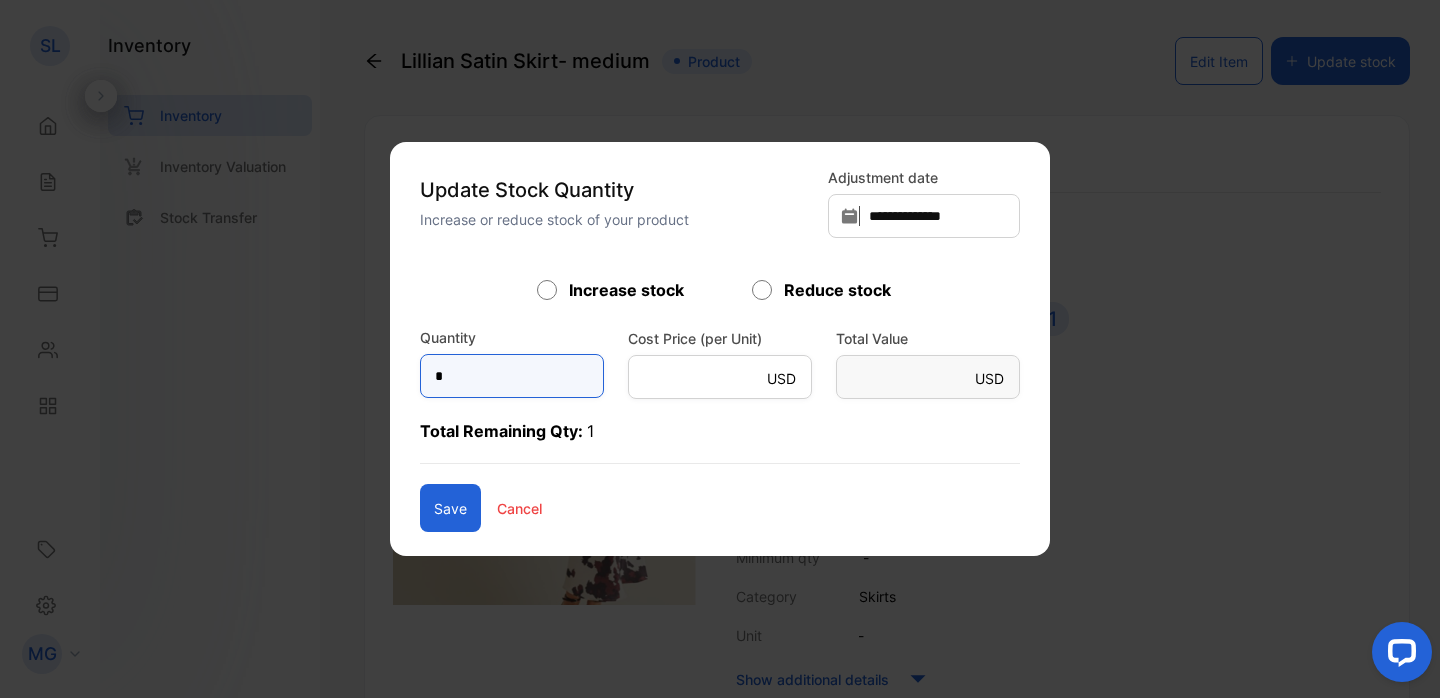 click on "*" at bounding box center (512, 376) 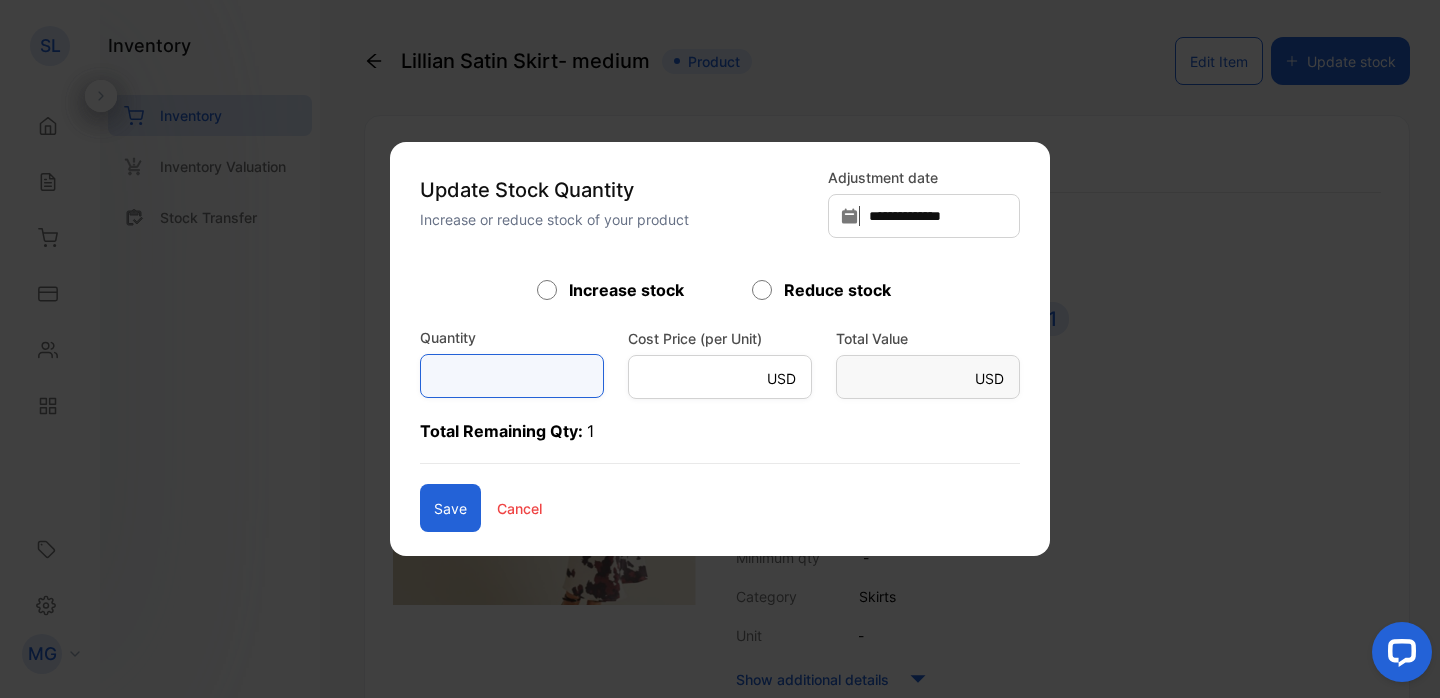 type on "*" 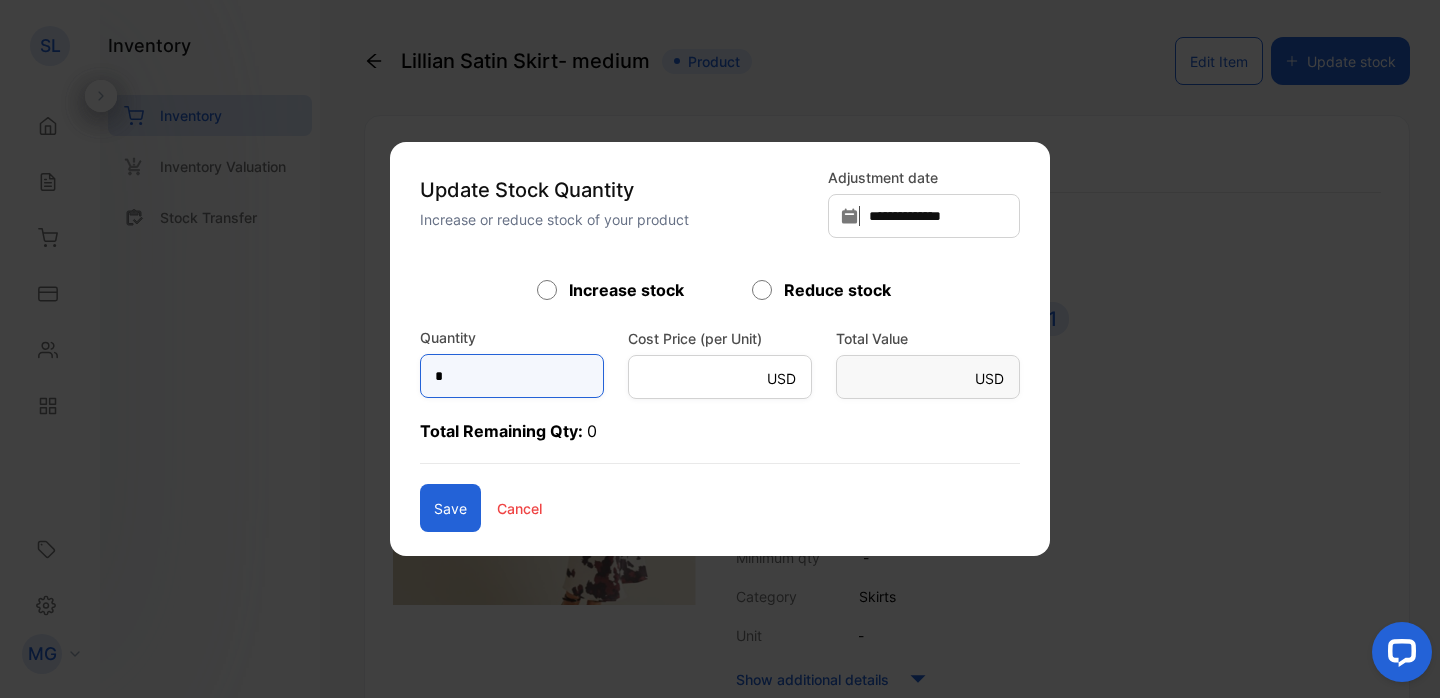 type on "*" 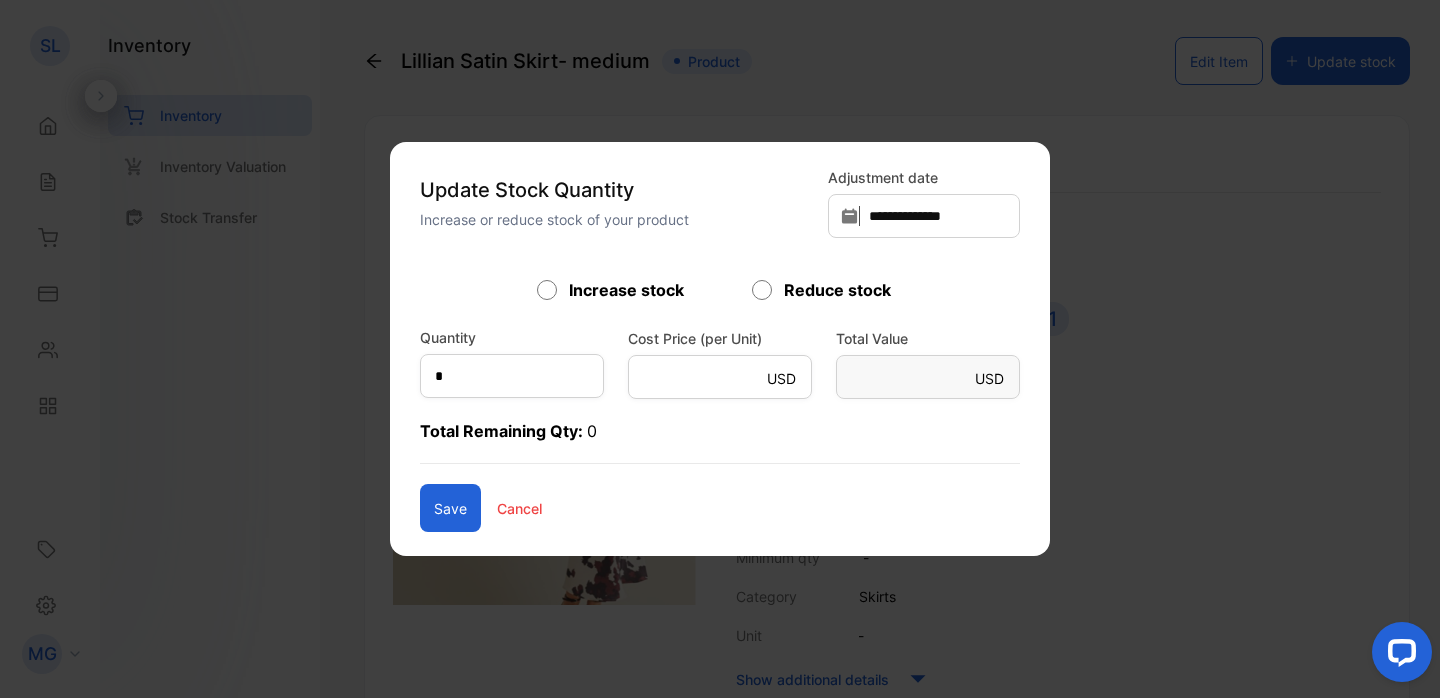 click on "Save" at bounding box center [450, 508] 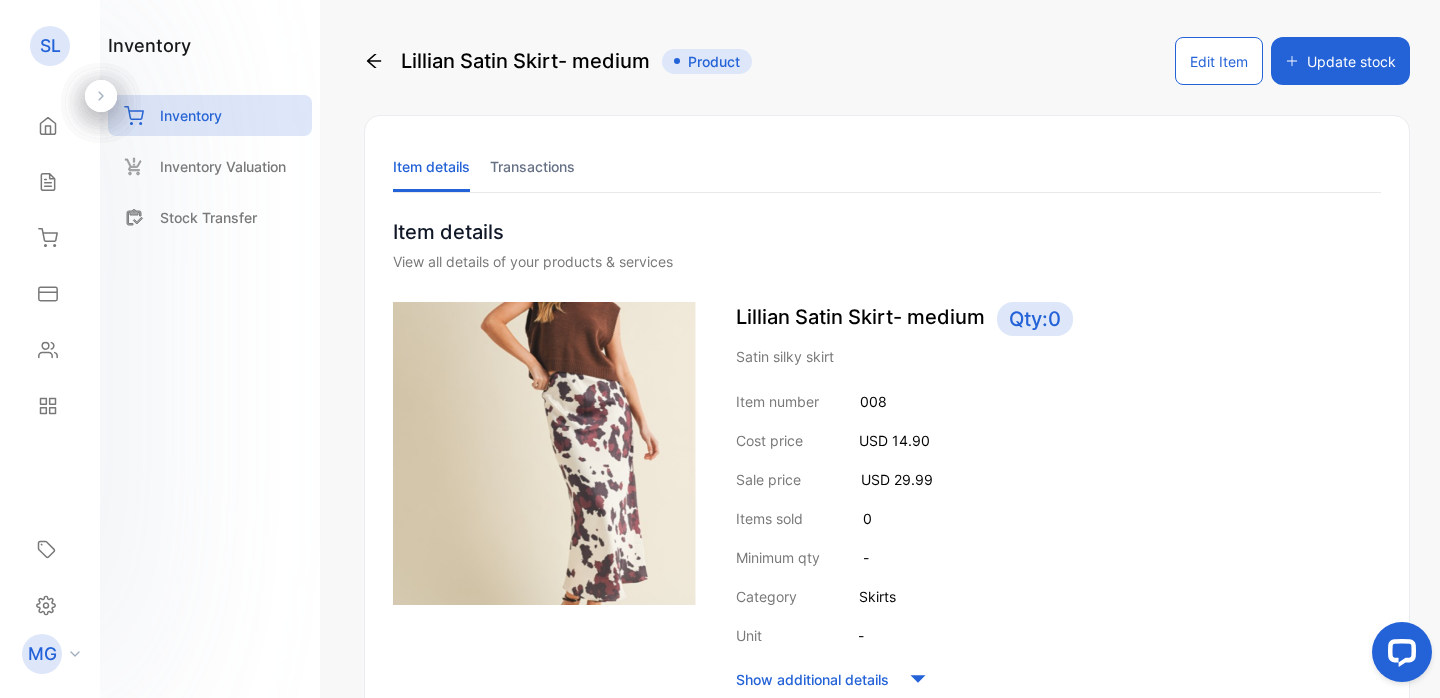 click 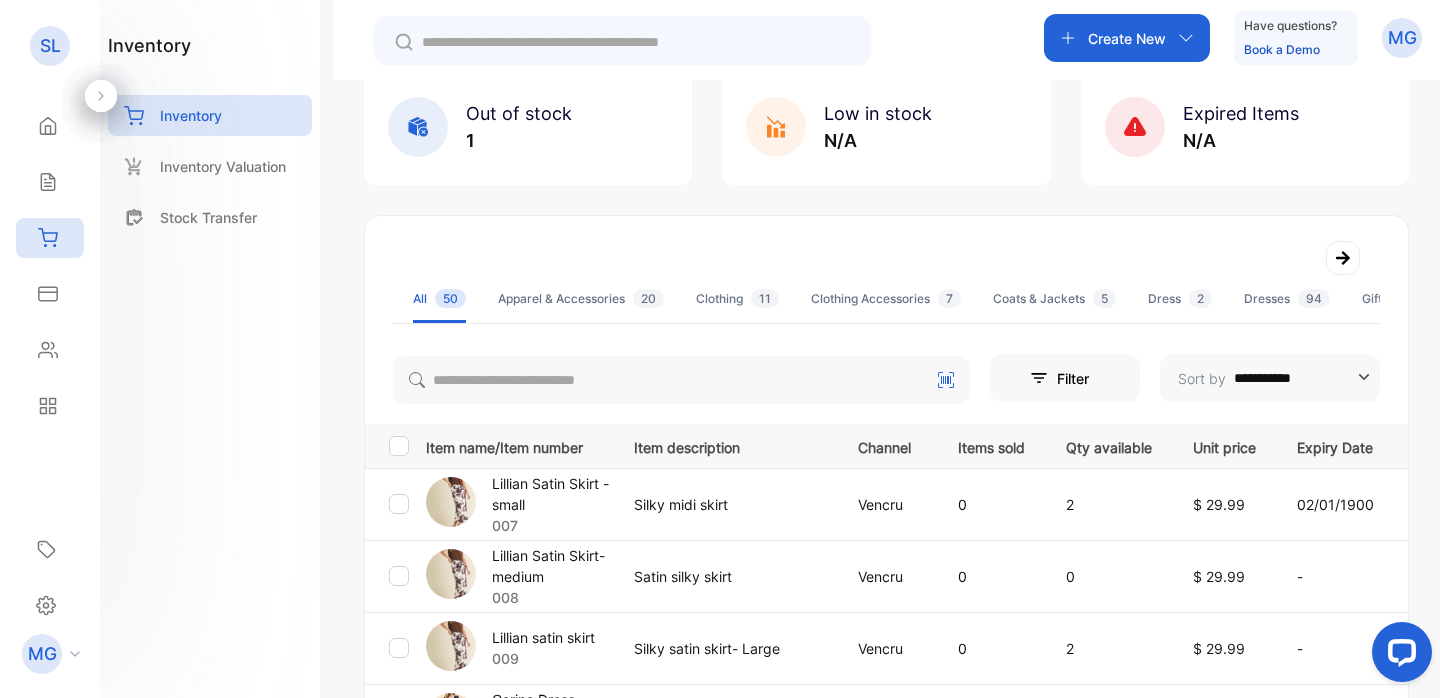 scroll, scrollTop: 0, scrollLeft: 0, axis: both 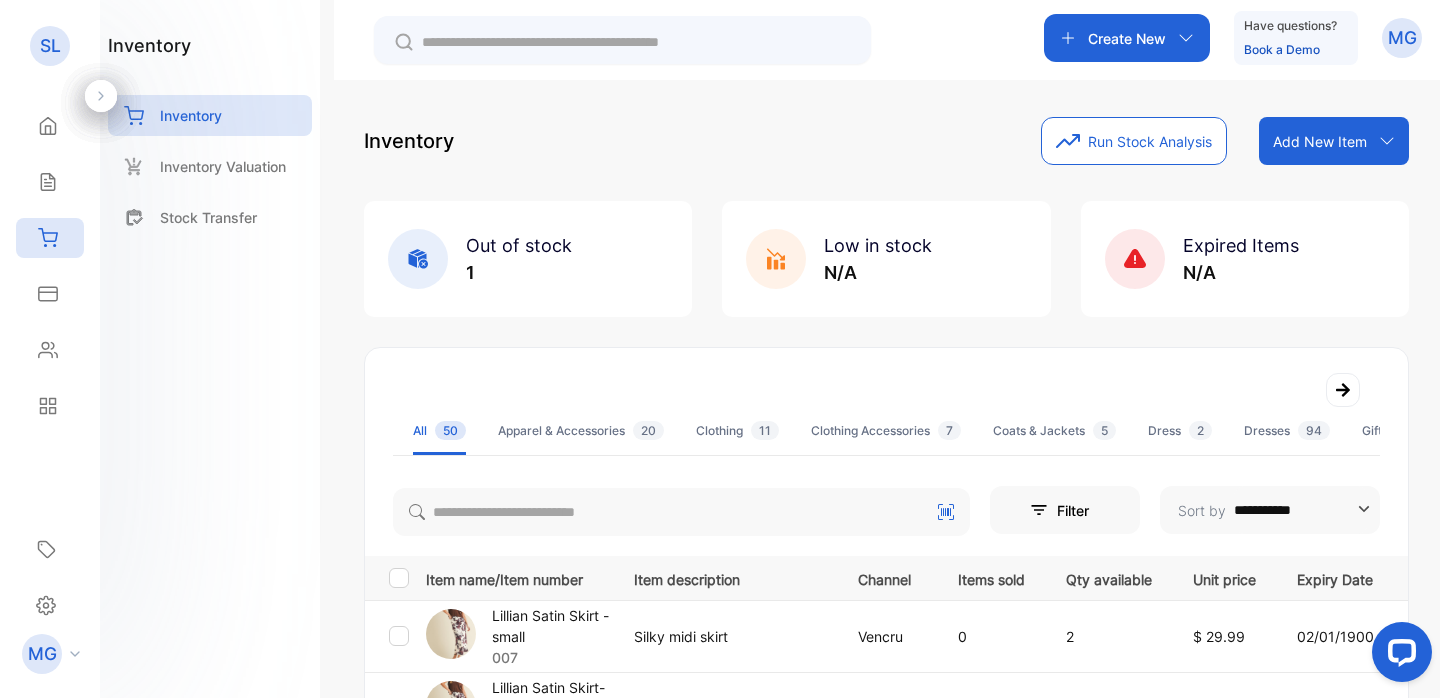 click on "1" at bounding box center [519, 272] 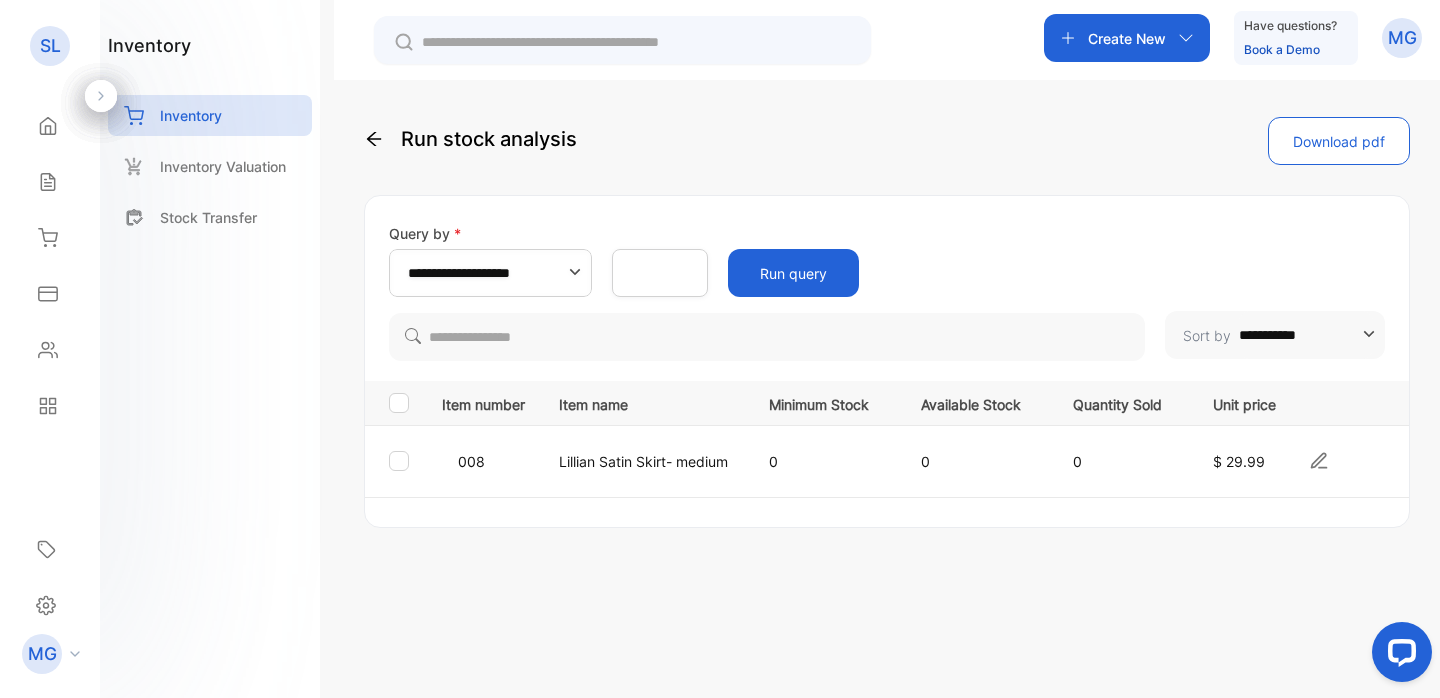 click 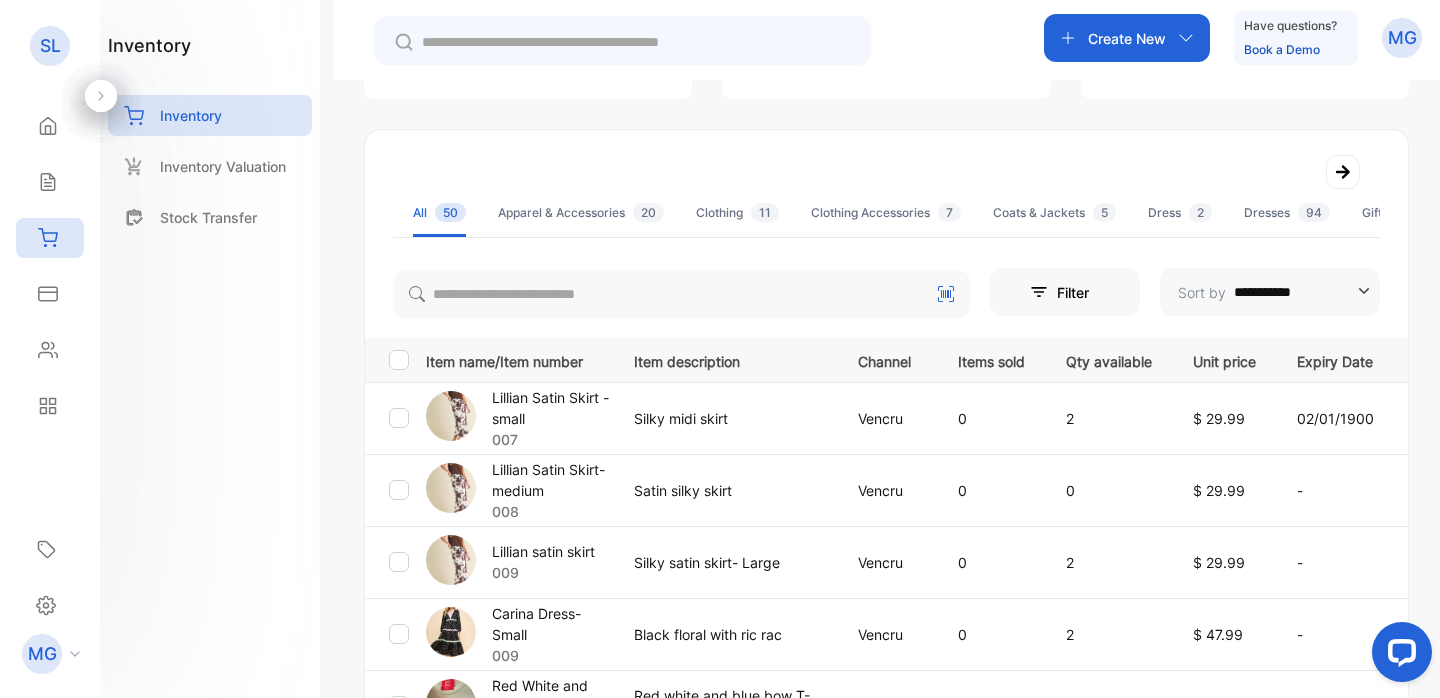 scroll, scrollTop: 221, scrollLeft: 0, axis: vertical 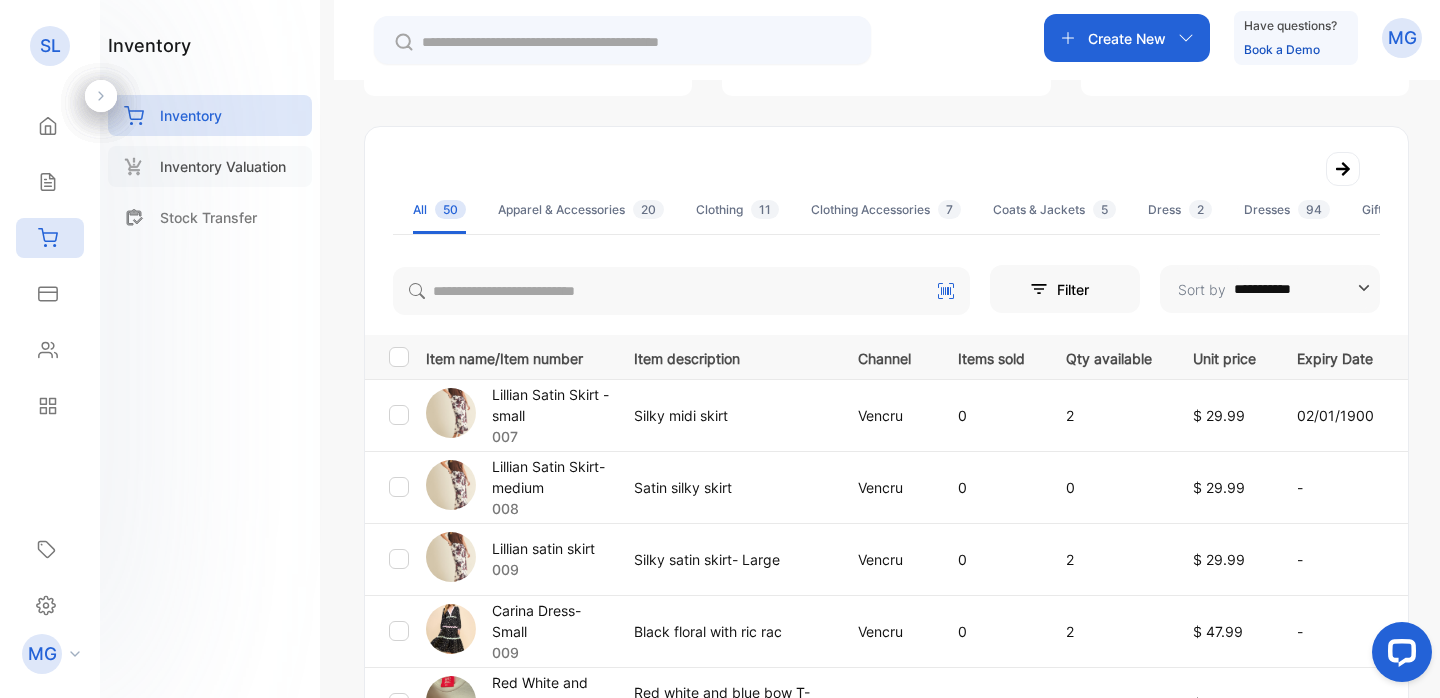 click on "Inventory Valuation" at bounding box center (223, 166) 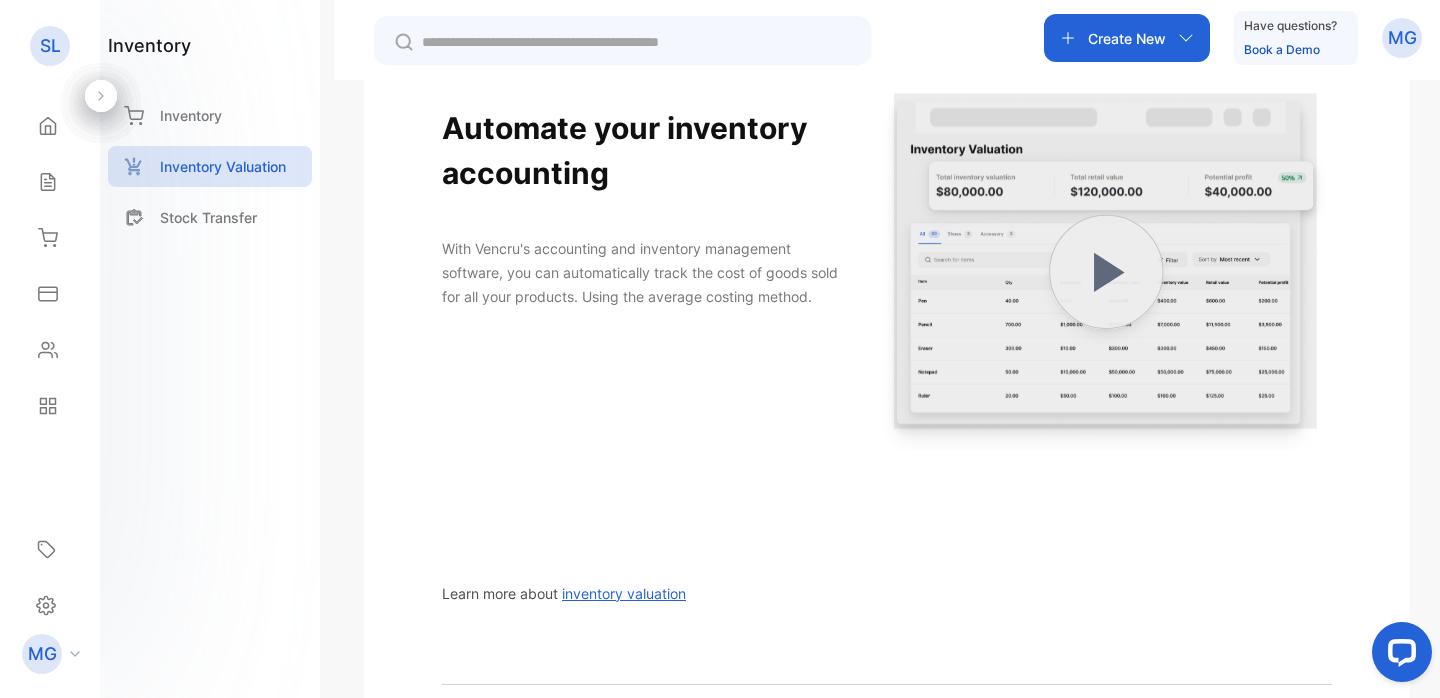 click on "inventory valuation" at bounding box center [624, 593] 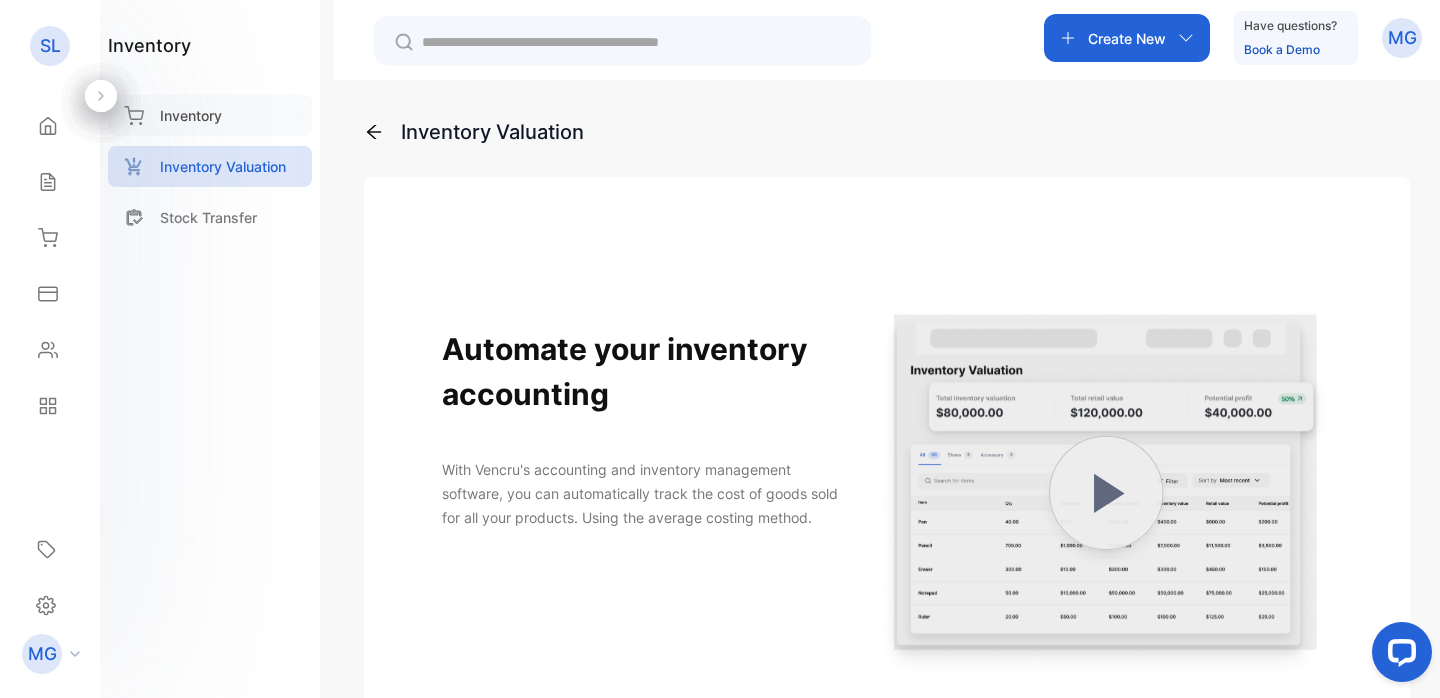 click on "Inventory" at bounding box center [210, 115] 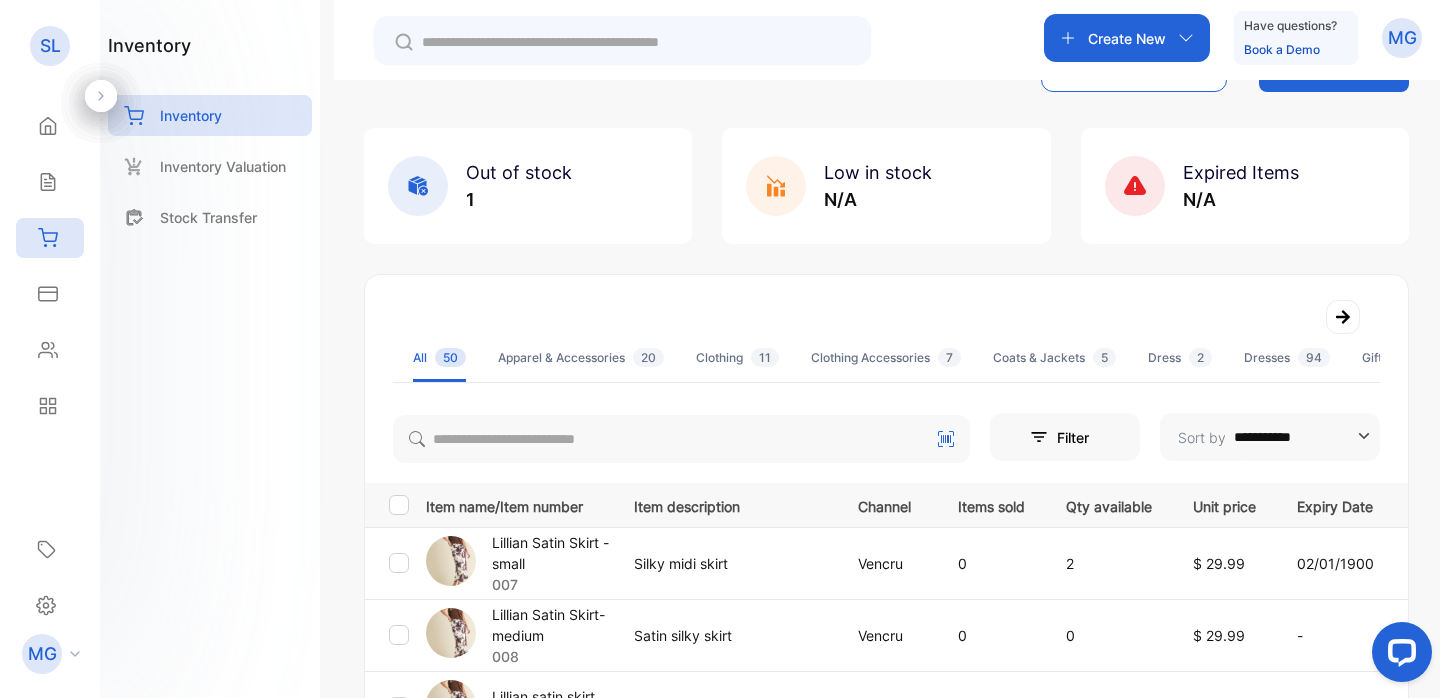 scroll, scrollTop: 0, scrollLeft: 0, axis: both 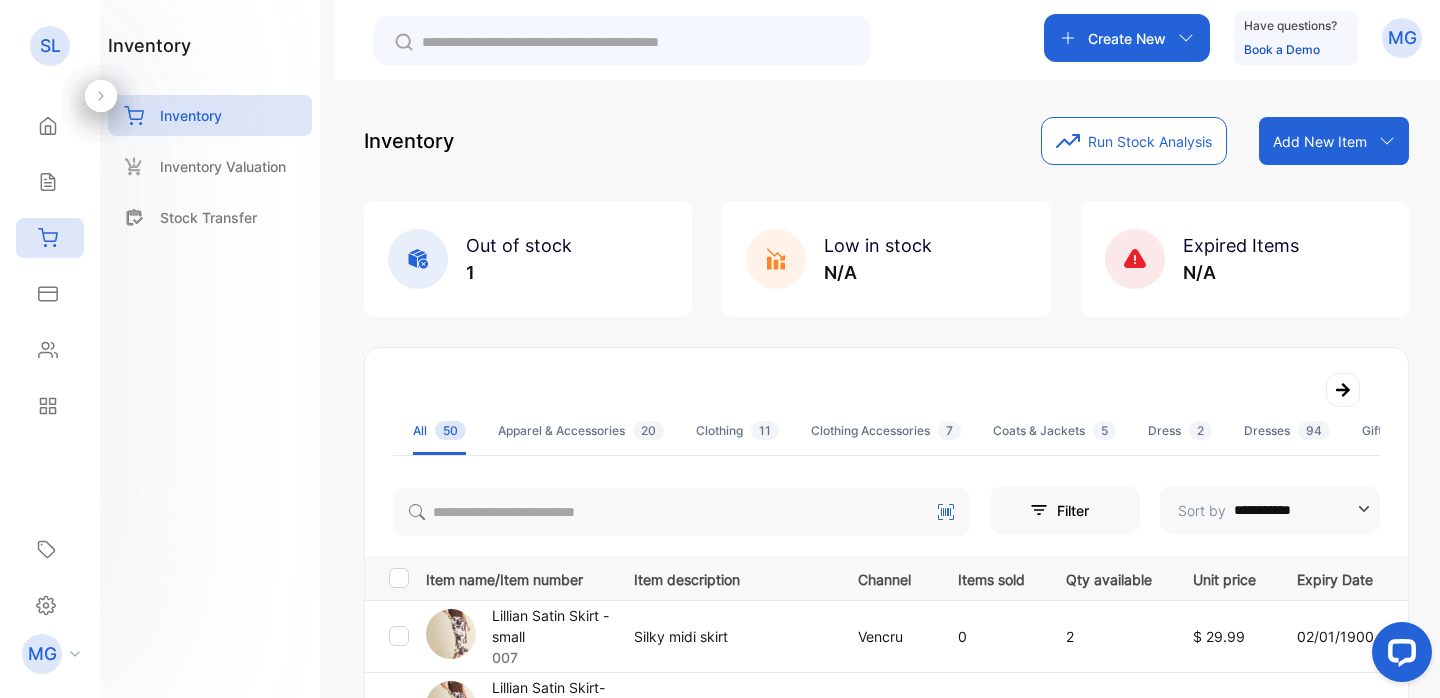 click on "Run Stock Analysis" at bounding box center (1134, 141) 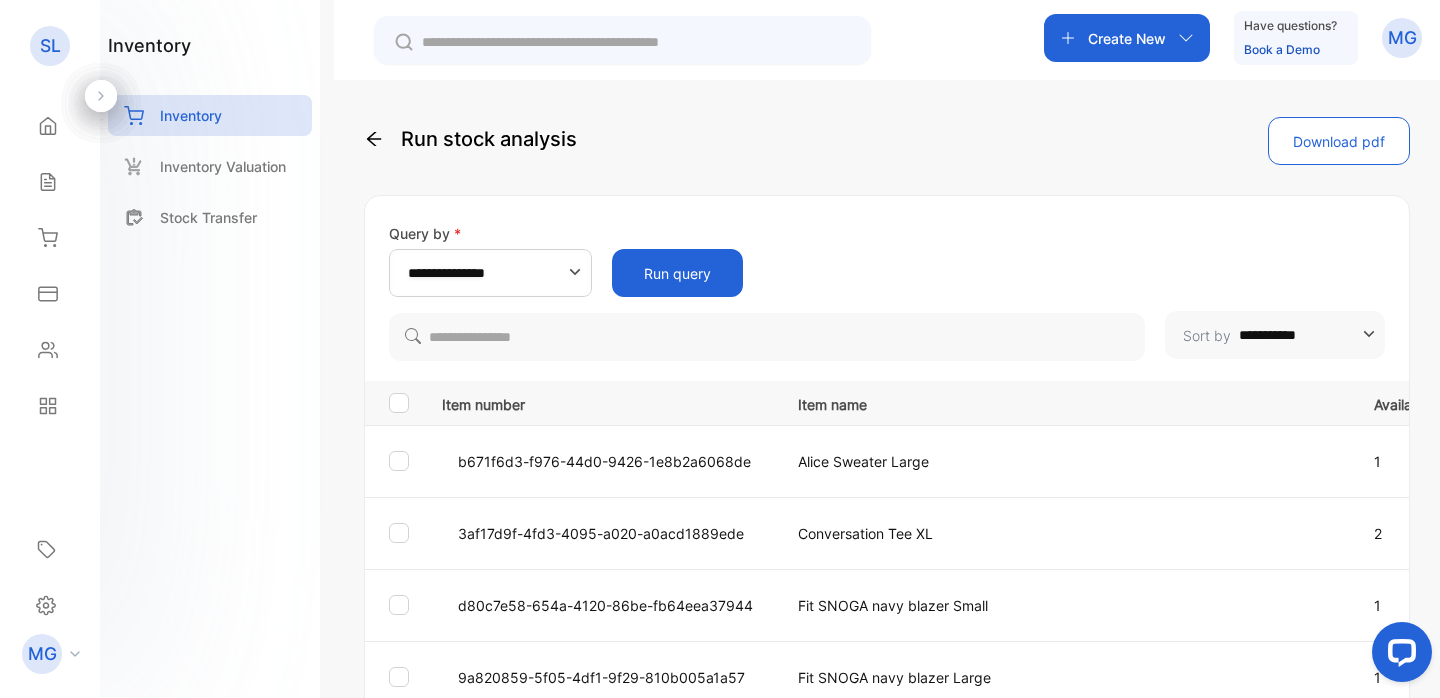 click on "**********" at bounding box center (492, 273) 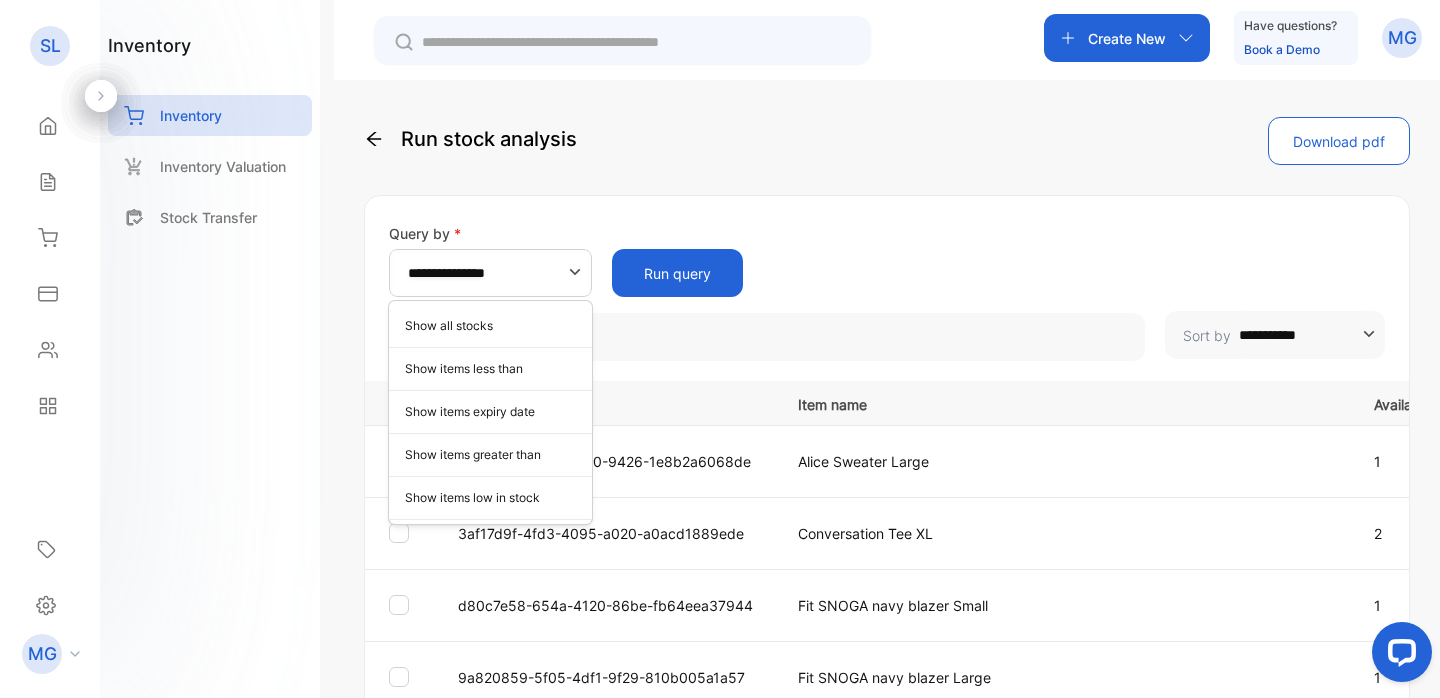 click on "**********" at bounding box center (887, 2125) 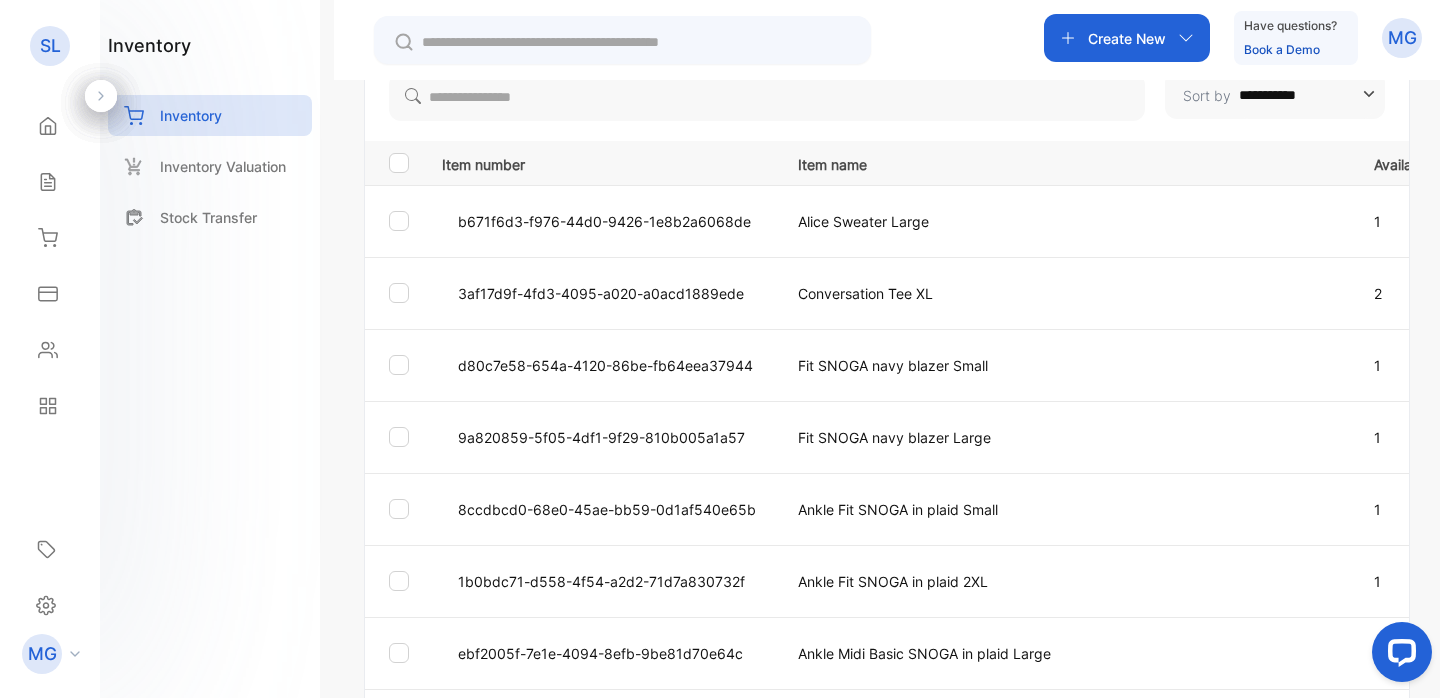 scroll, scrollTop: 0, scrollLeft: 0, axis: both 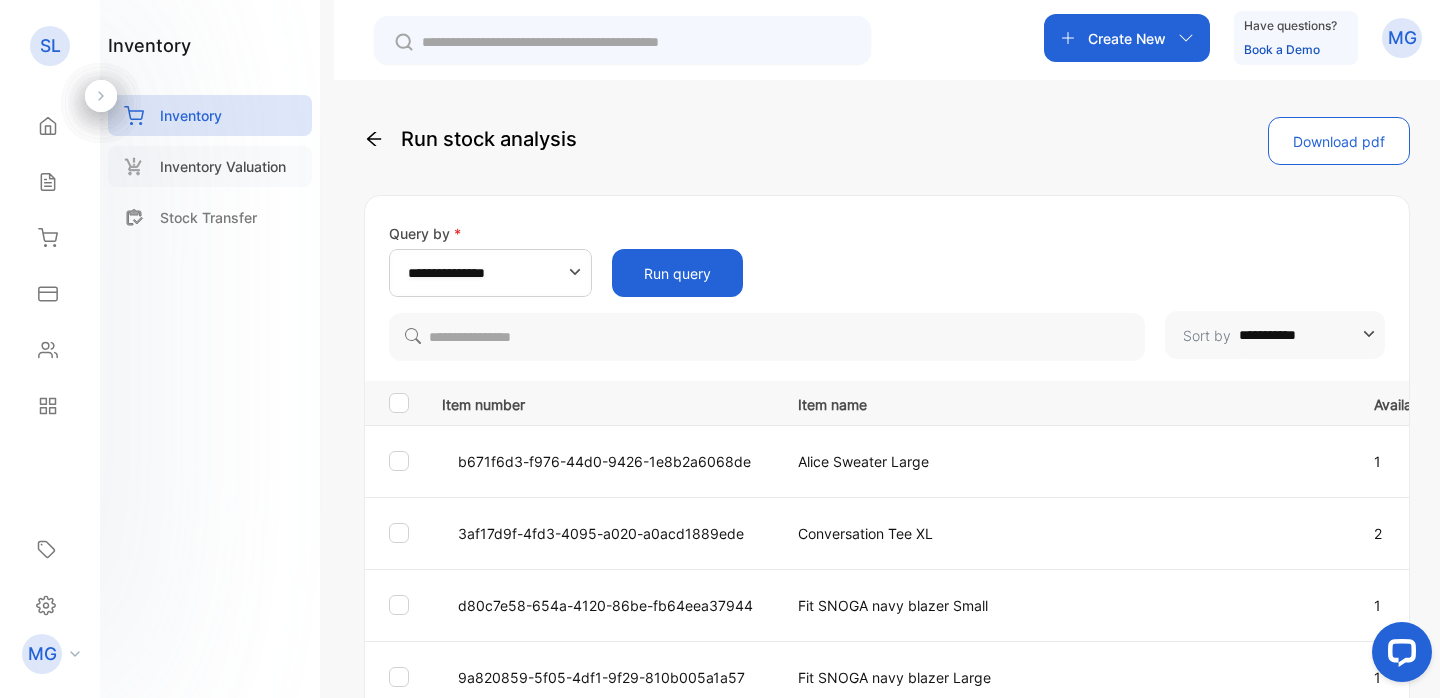 click on "Inventory Valuation" at bounding box center [223, 166] 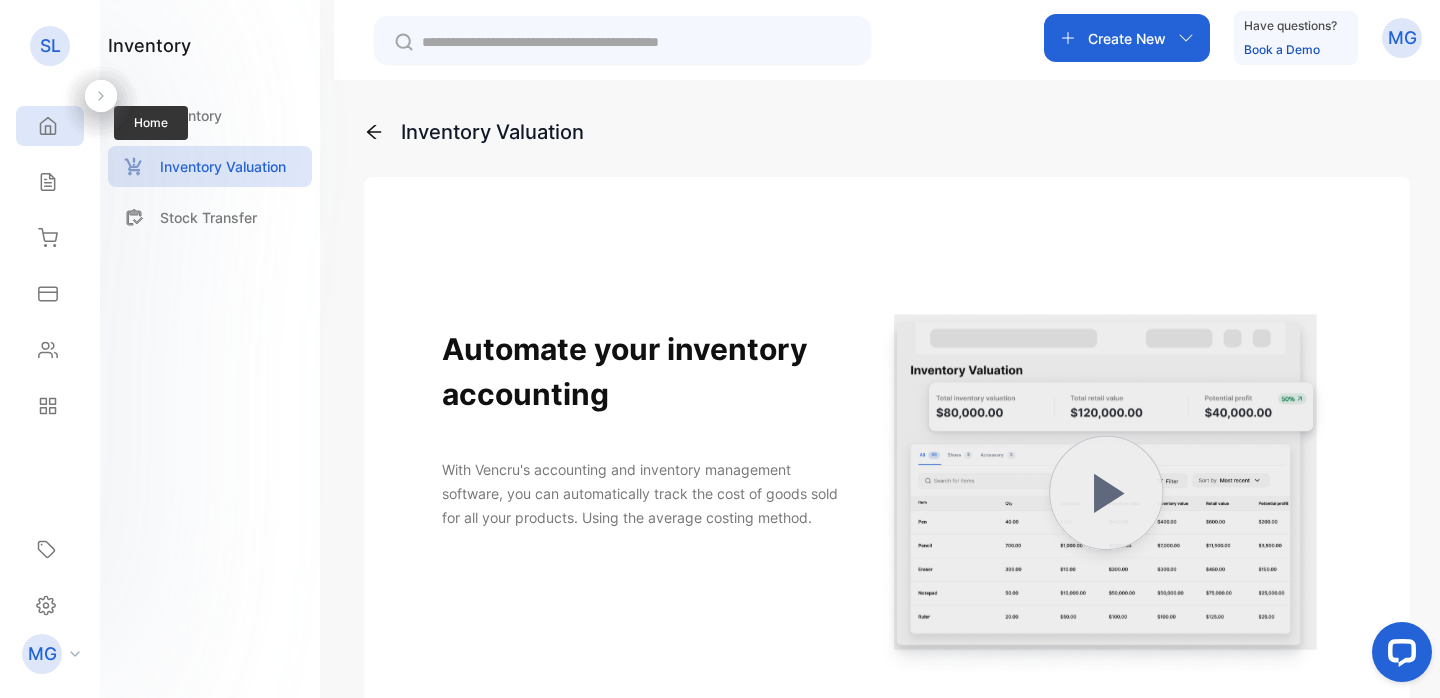 click 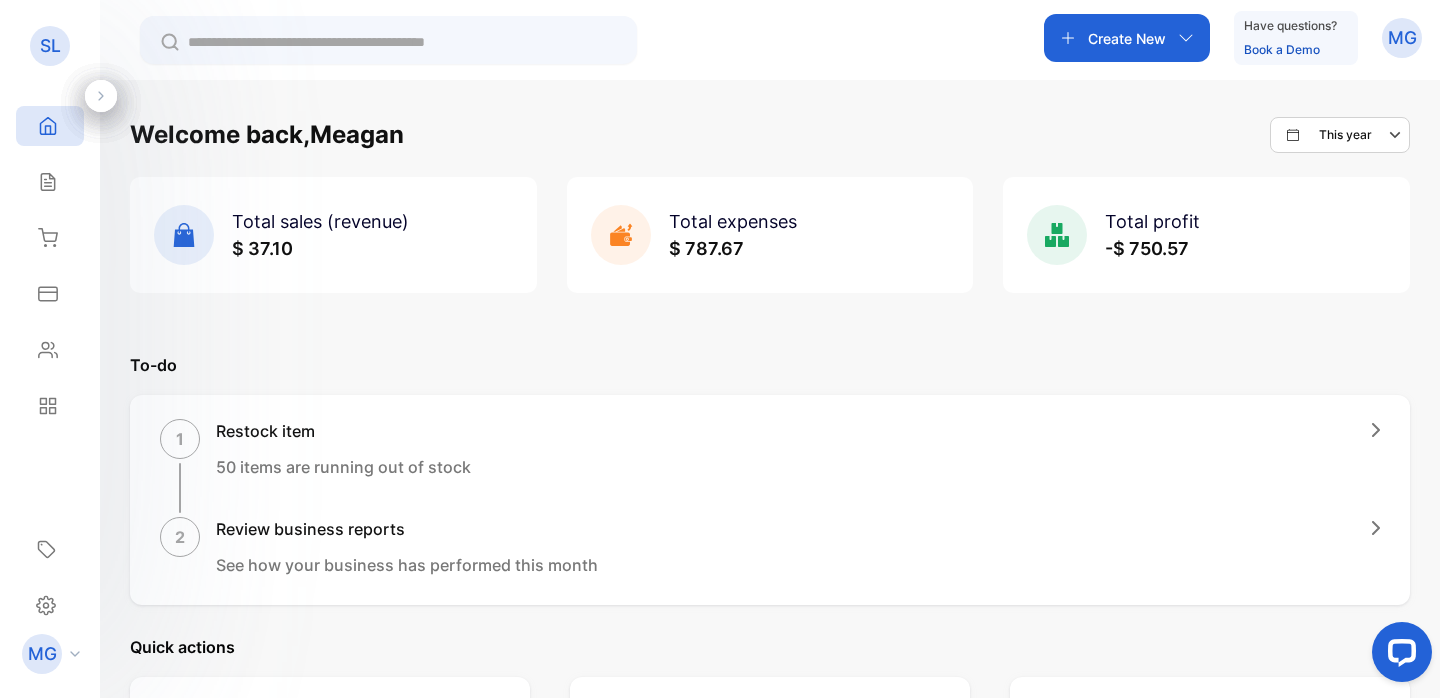 click on "Total sales (revenue) $ 37.10" at bounding box center (333, 235) 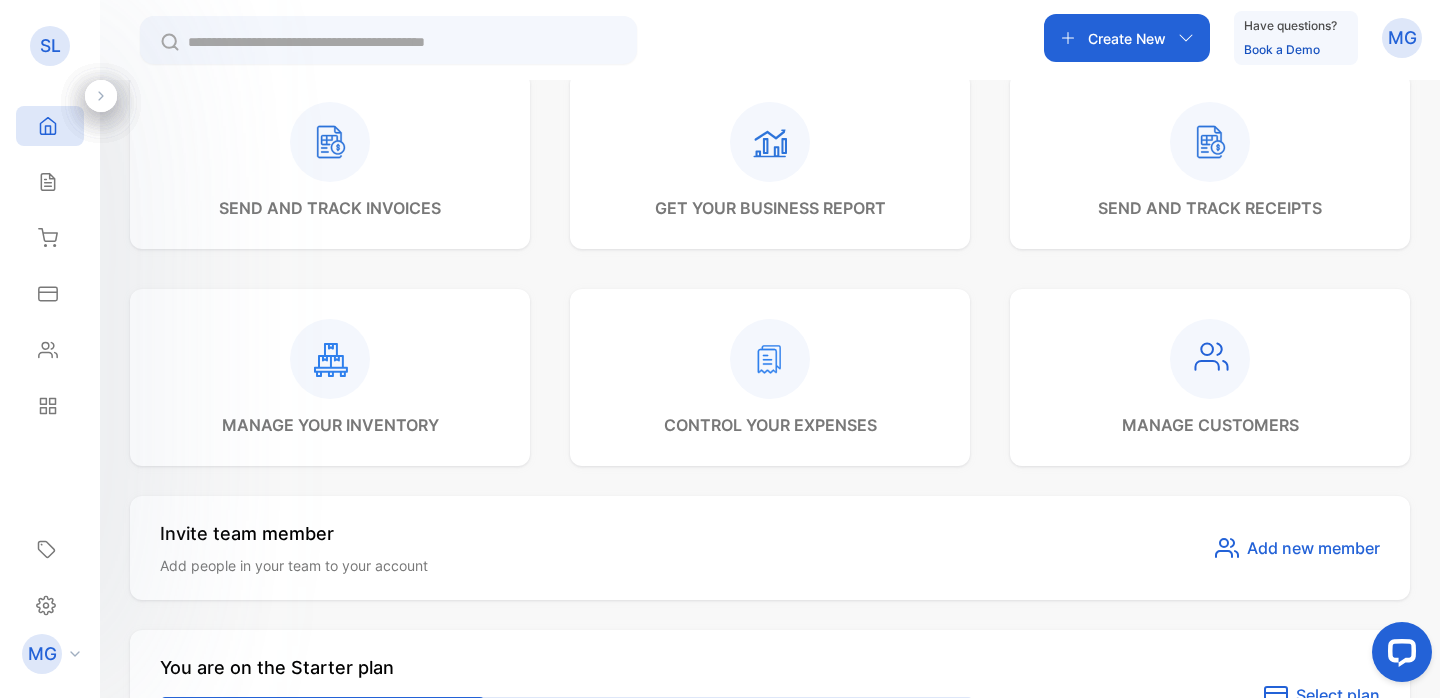 scroll, scrollTop: 543, scrollLeft: 0, axis: vertical 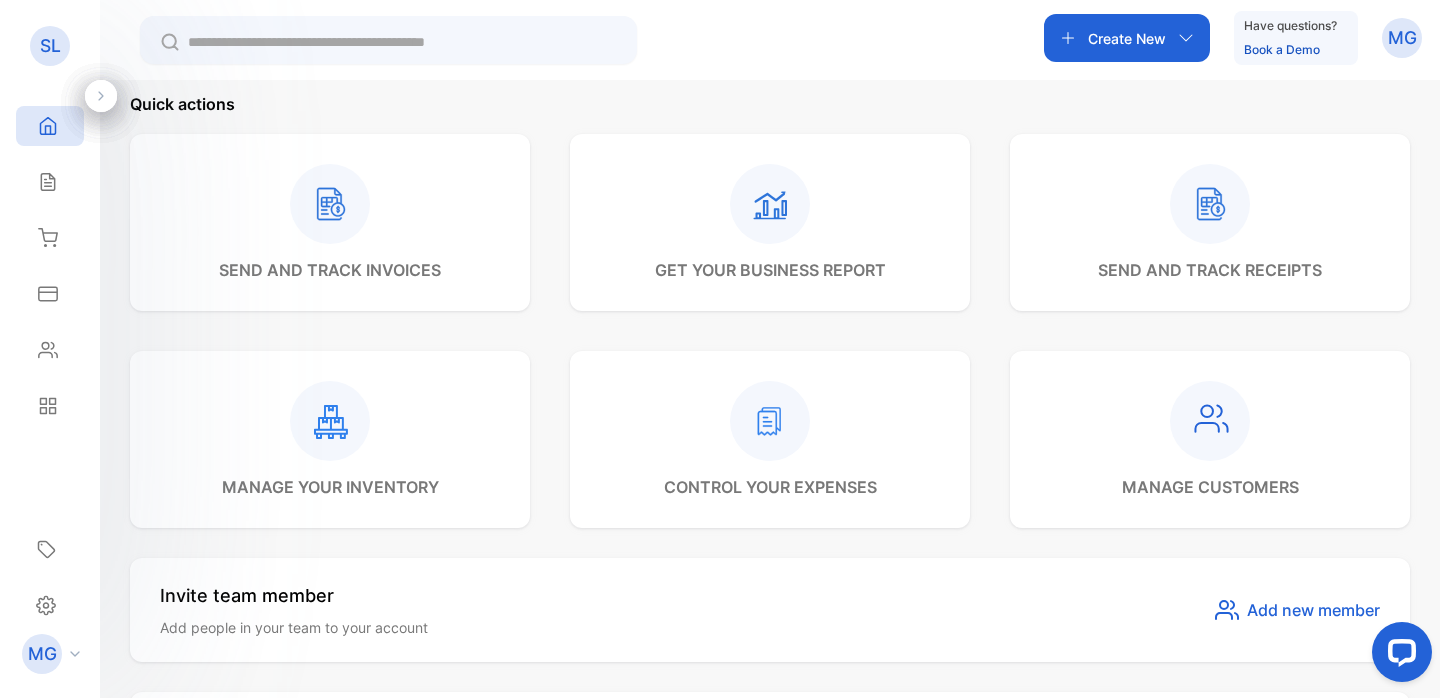 click 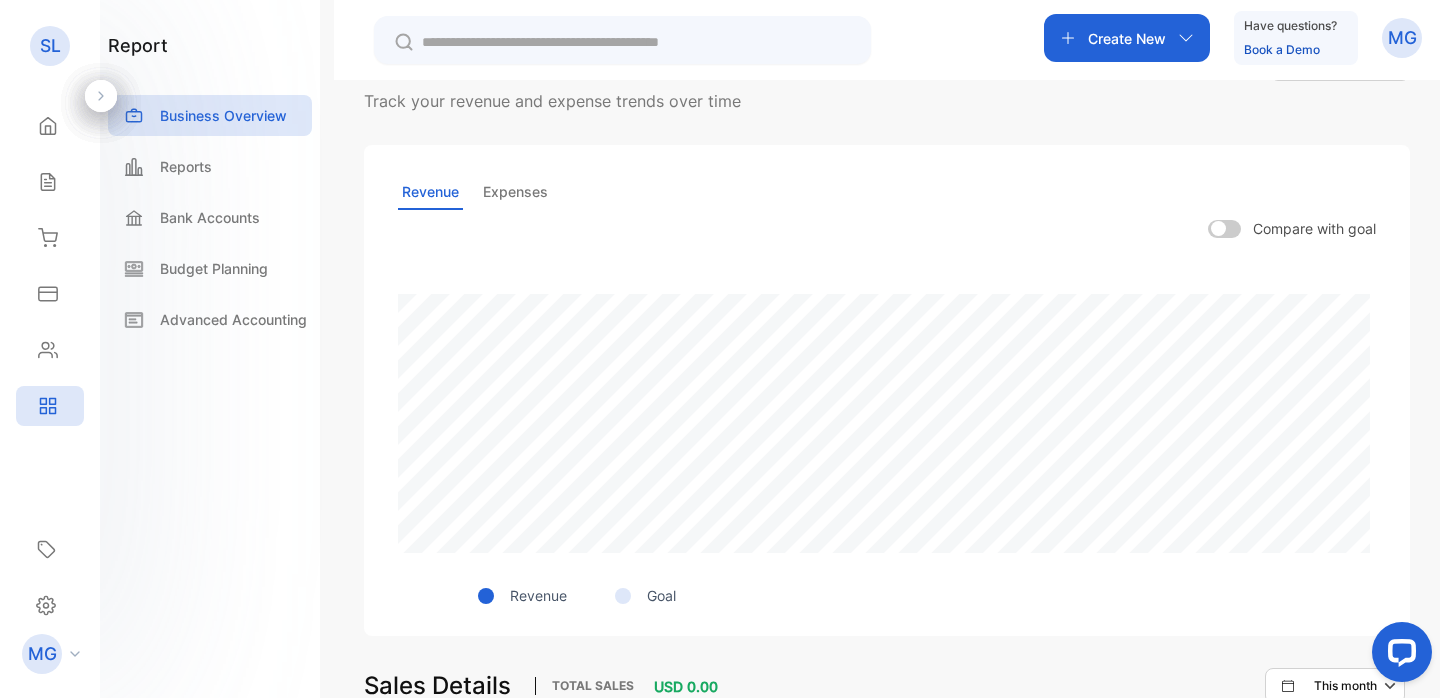 click on "Expenses" at bounding box center [515, 192] 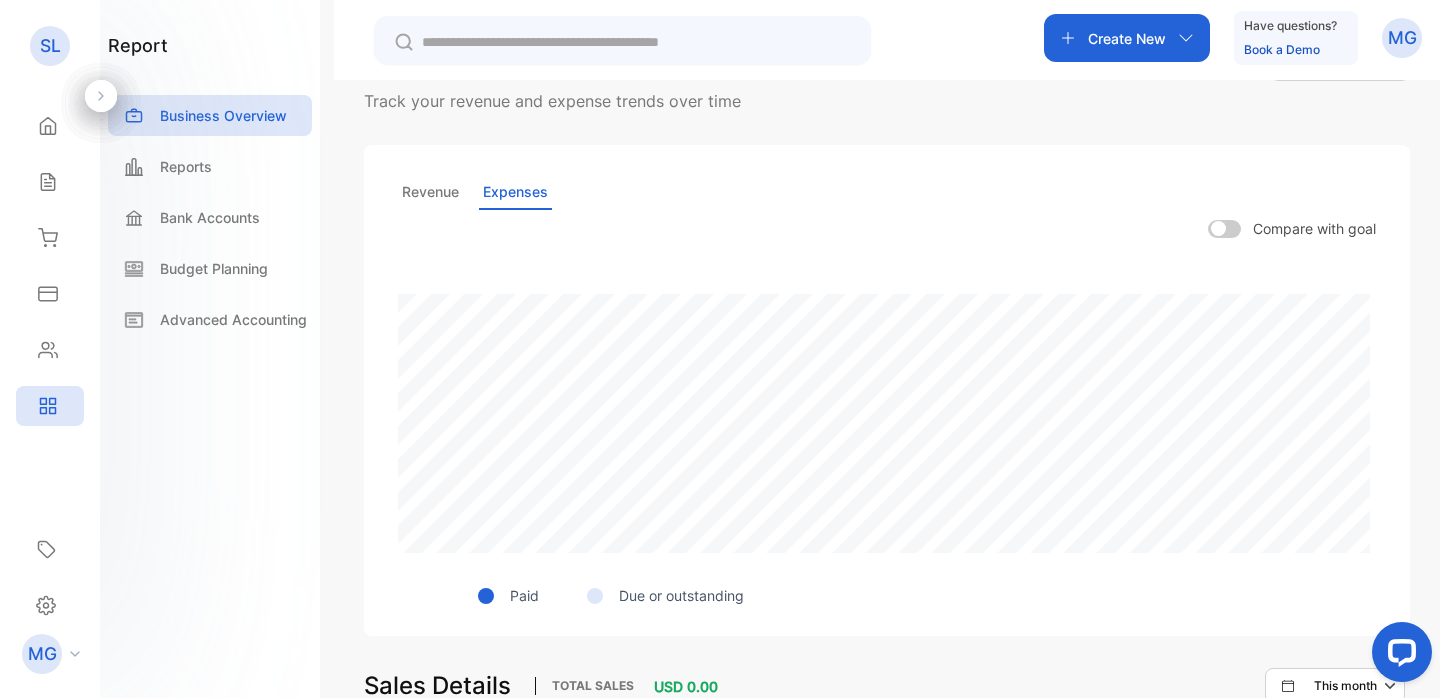 click on "Revenue" at bounding box center [430, 192] 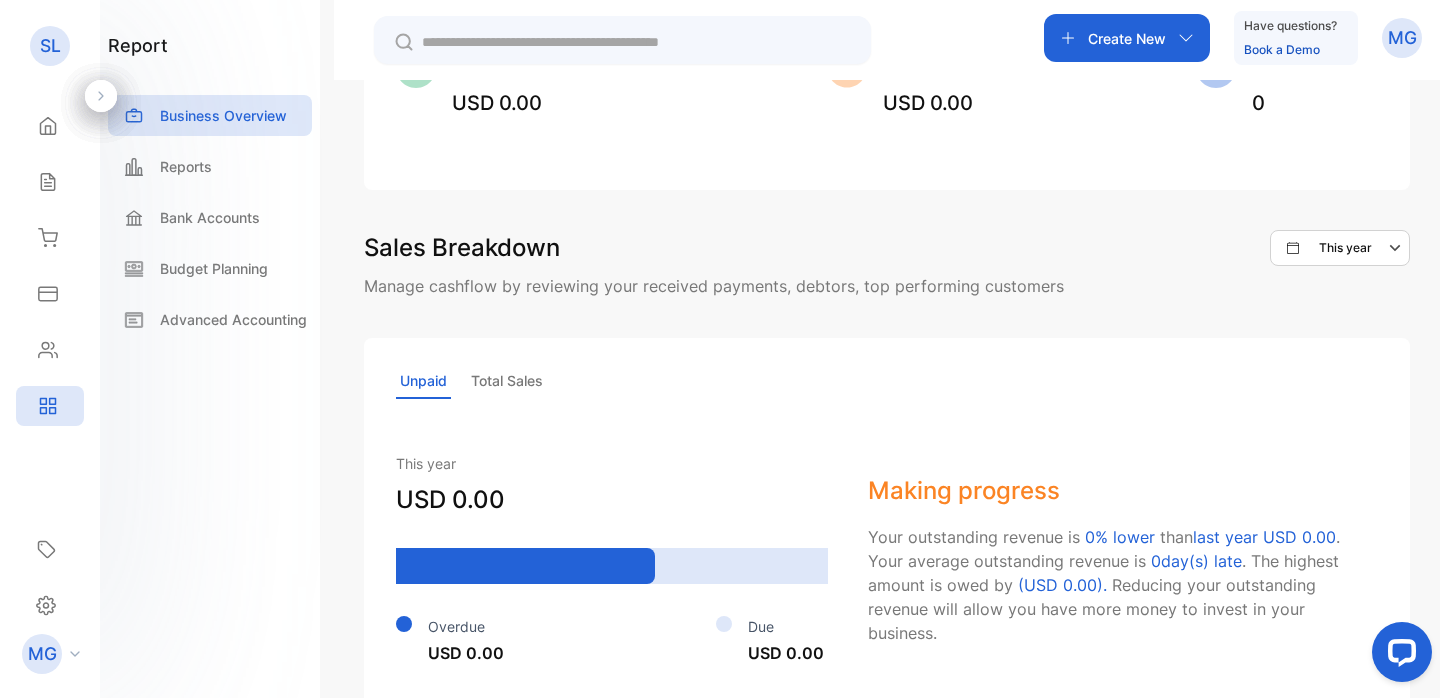 scroll, scrollTop: 1394, scrollLeft: 0, axis: vertical 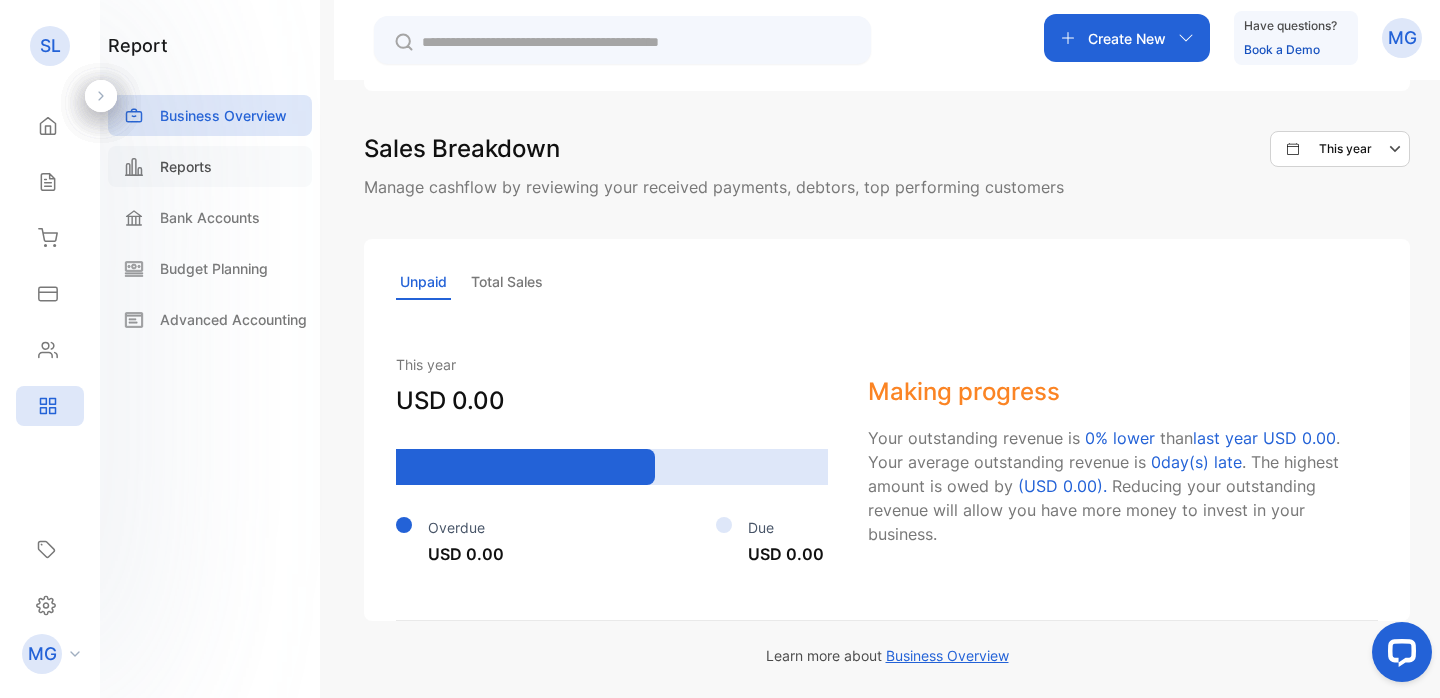 click on "Reports" at bounding box center [210, 166] 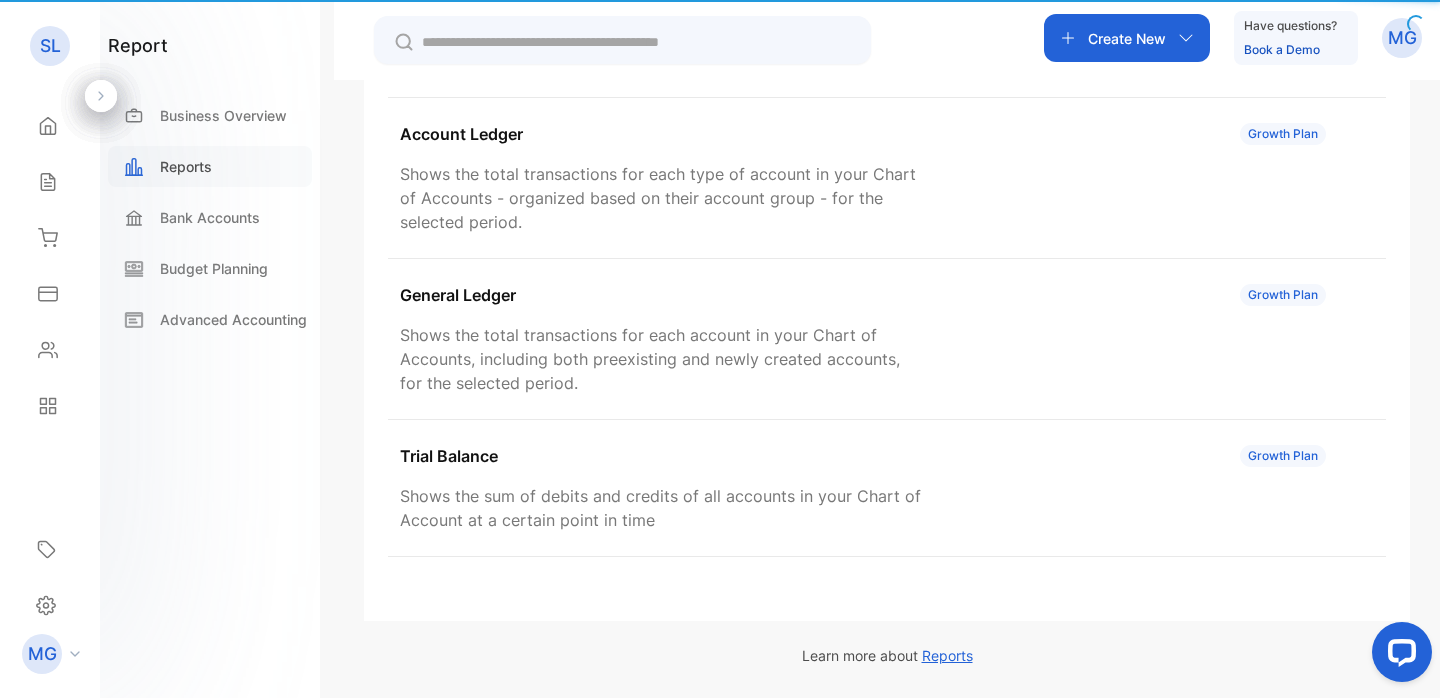 scroll, scrollTop: 599, scrollLeft: 0, axis: vertical 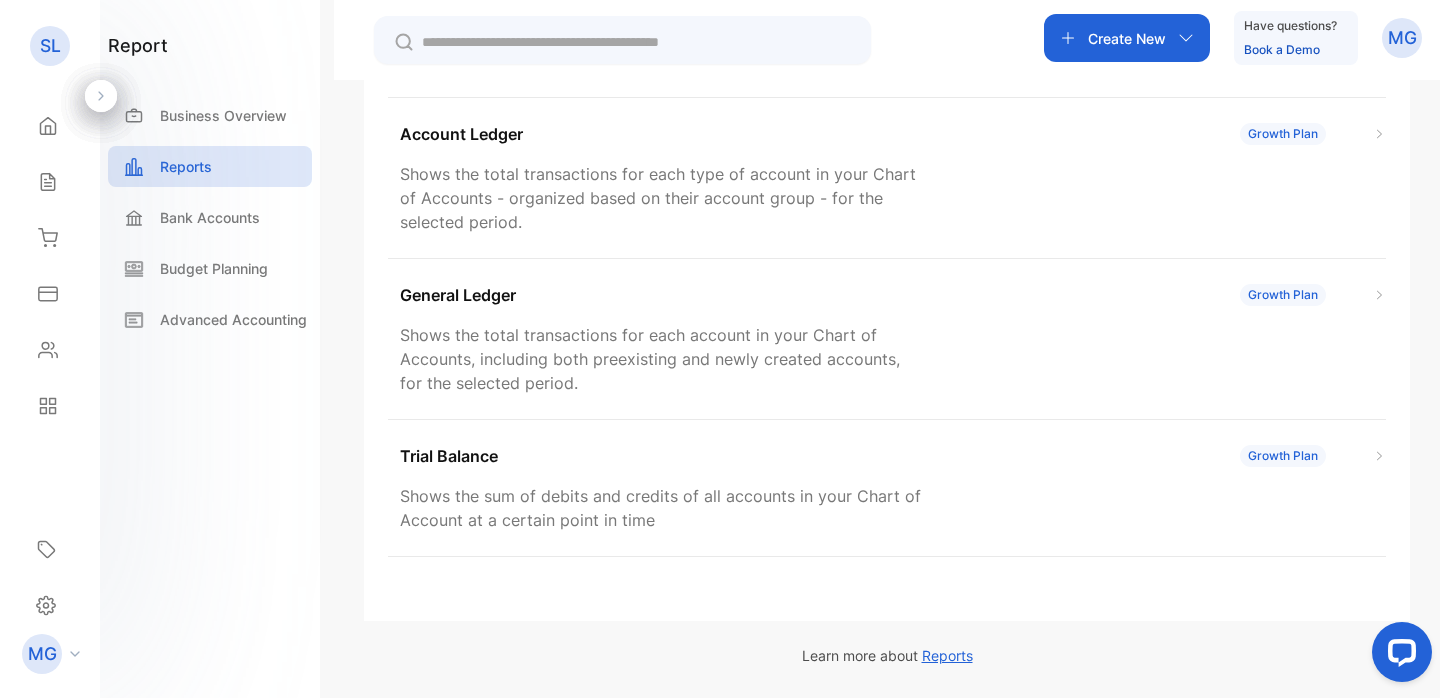 click 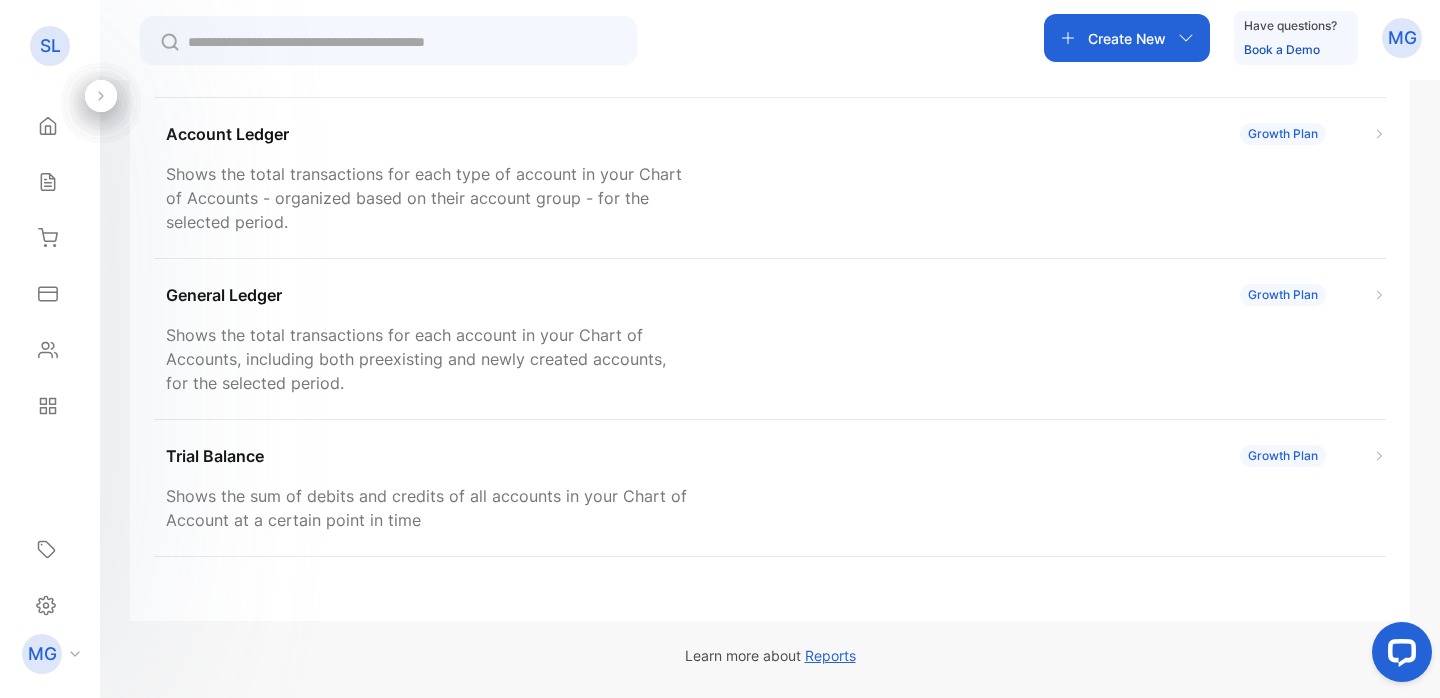 click 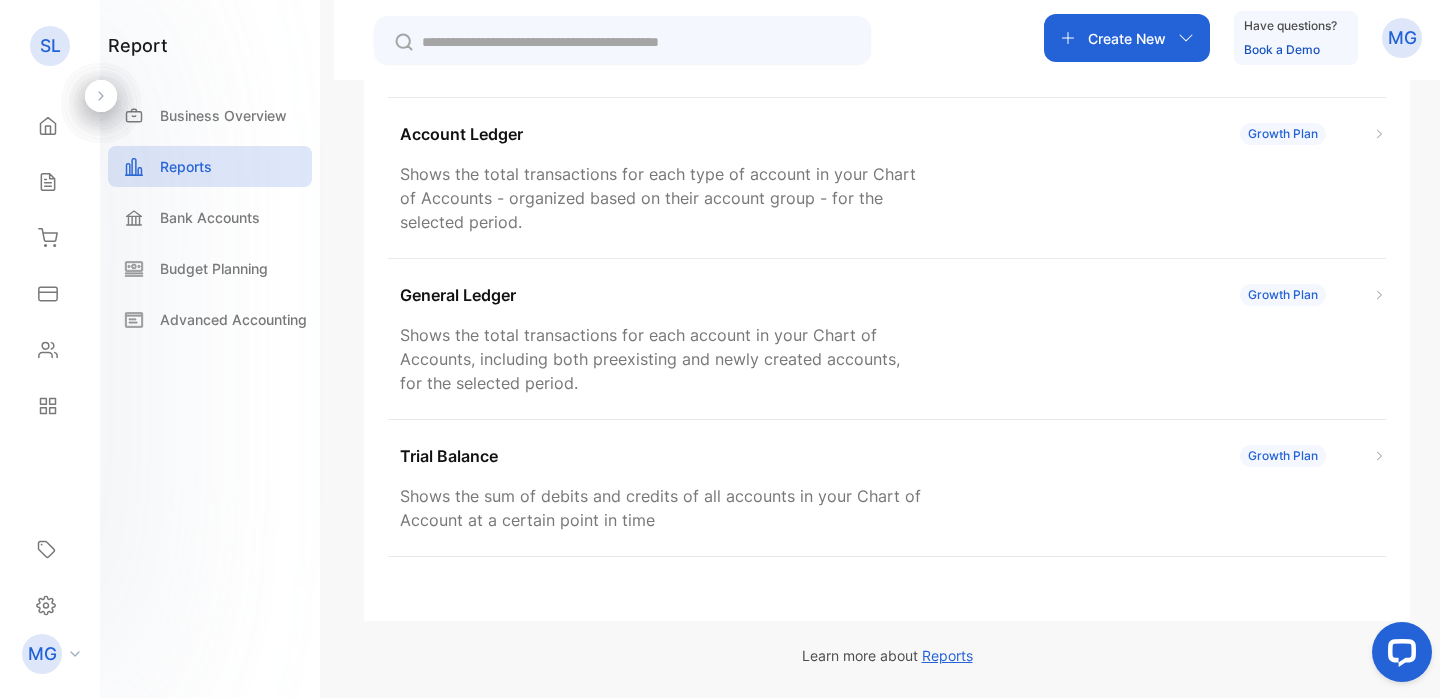 click 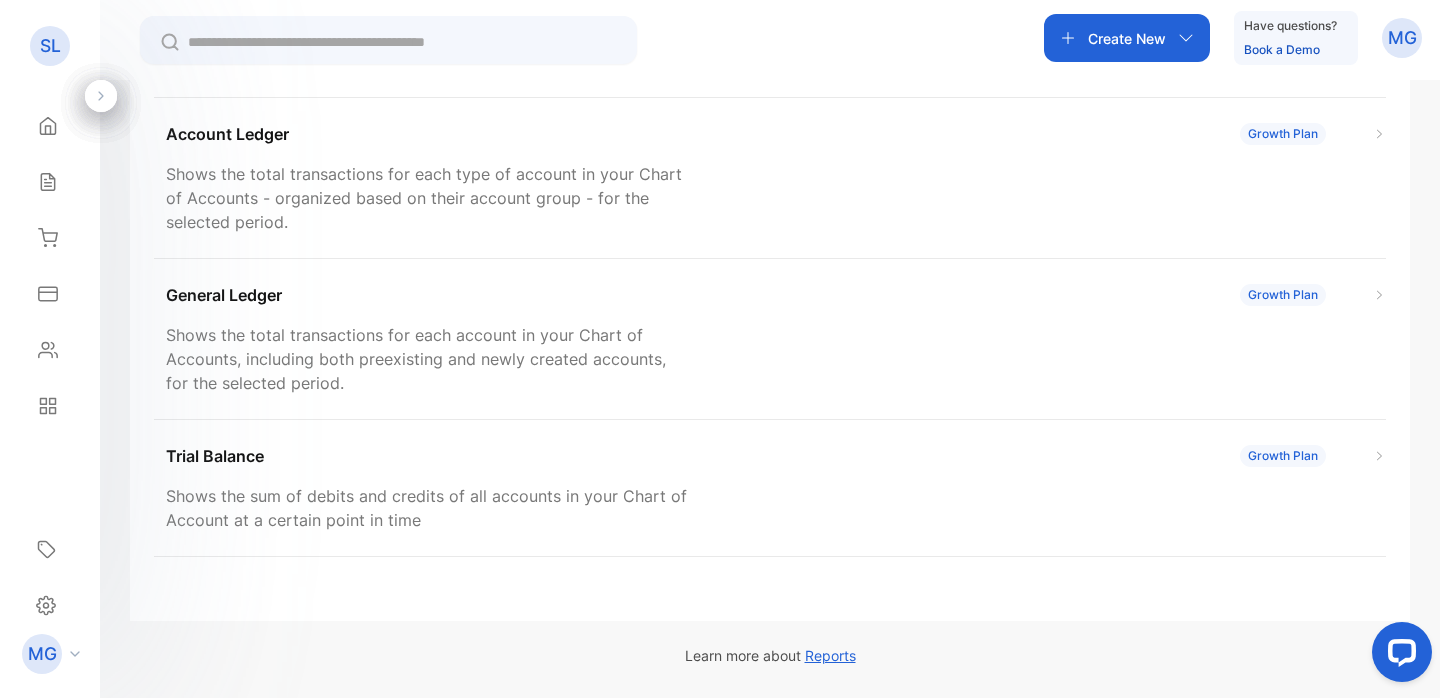 click 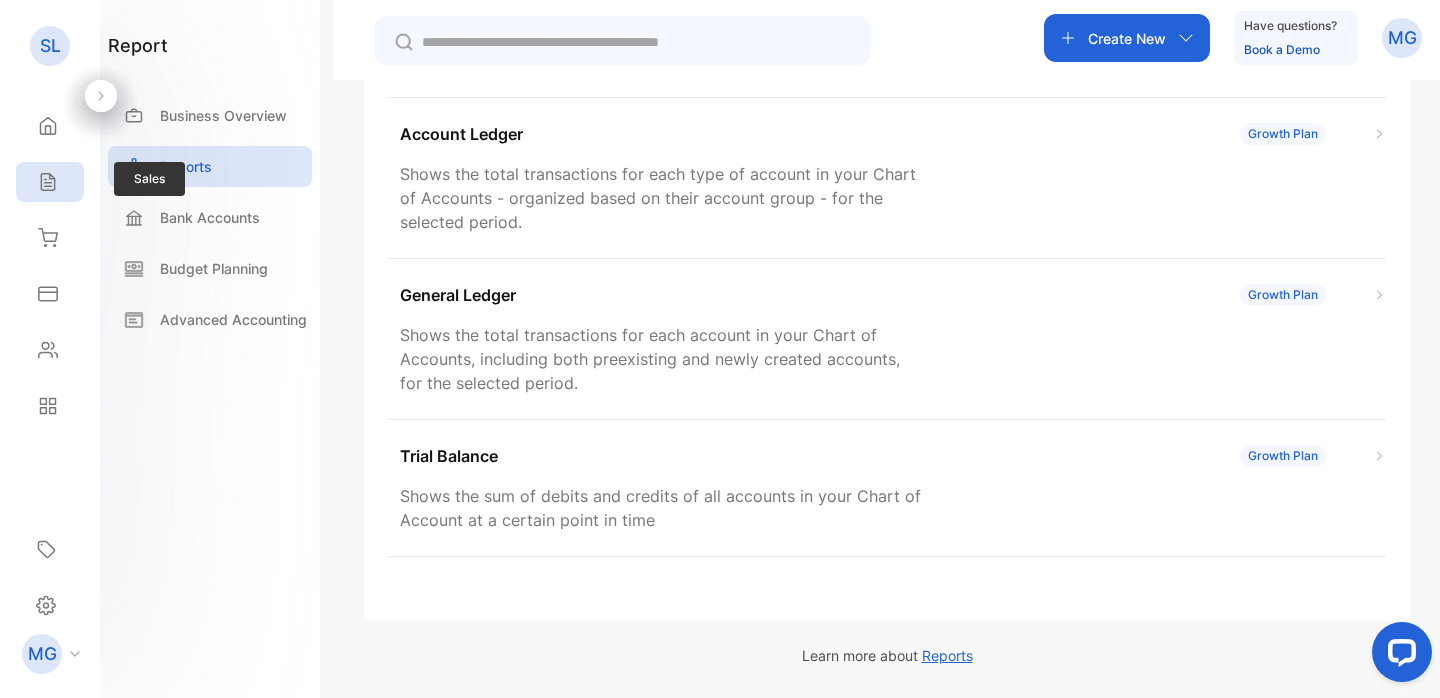 click on "Sales" at bounding box center (50, 182) 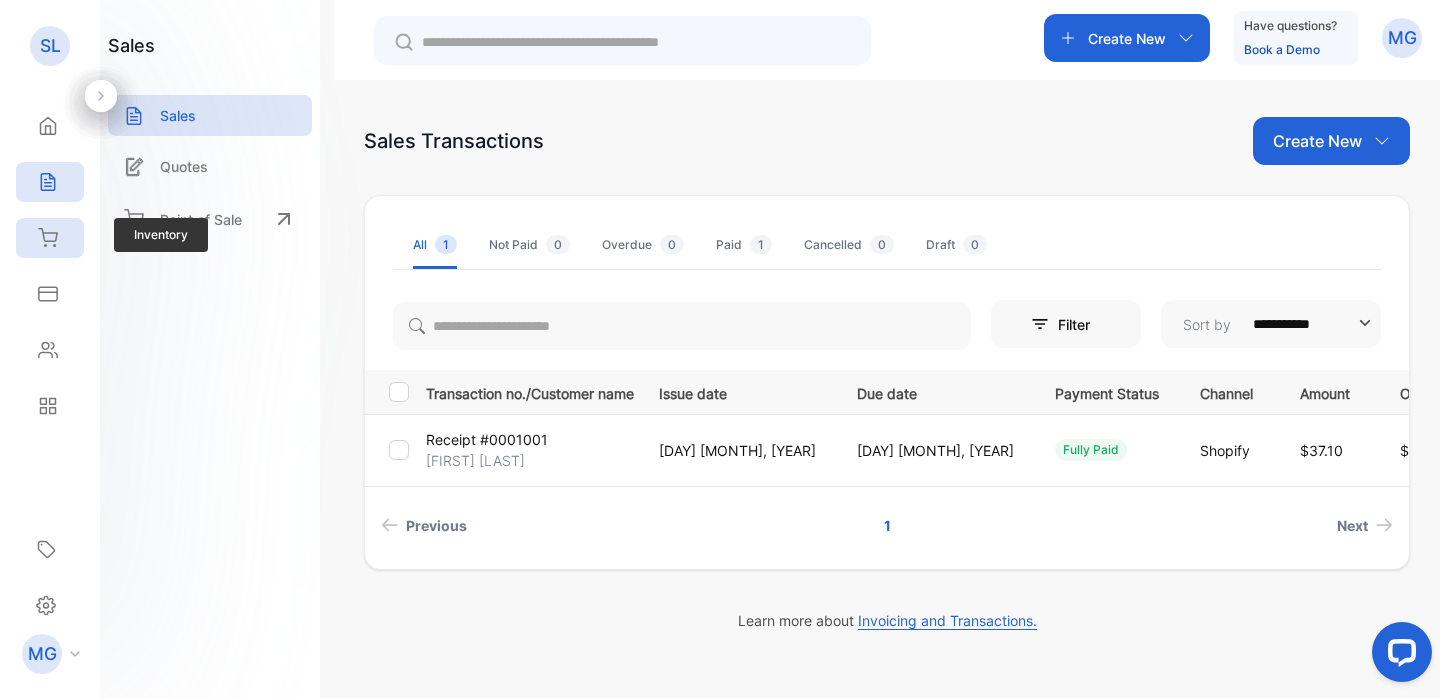 click 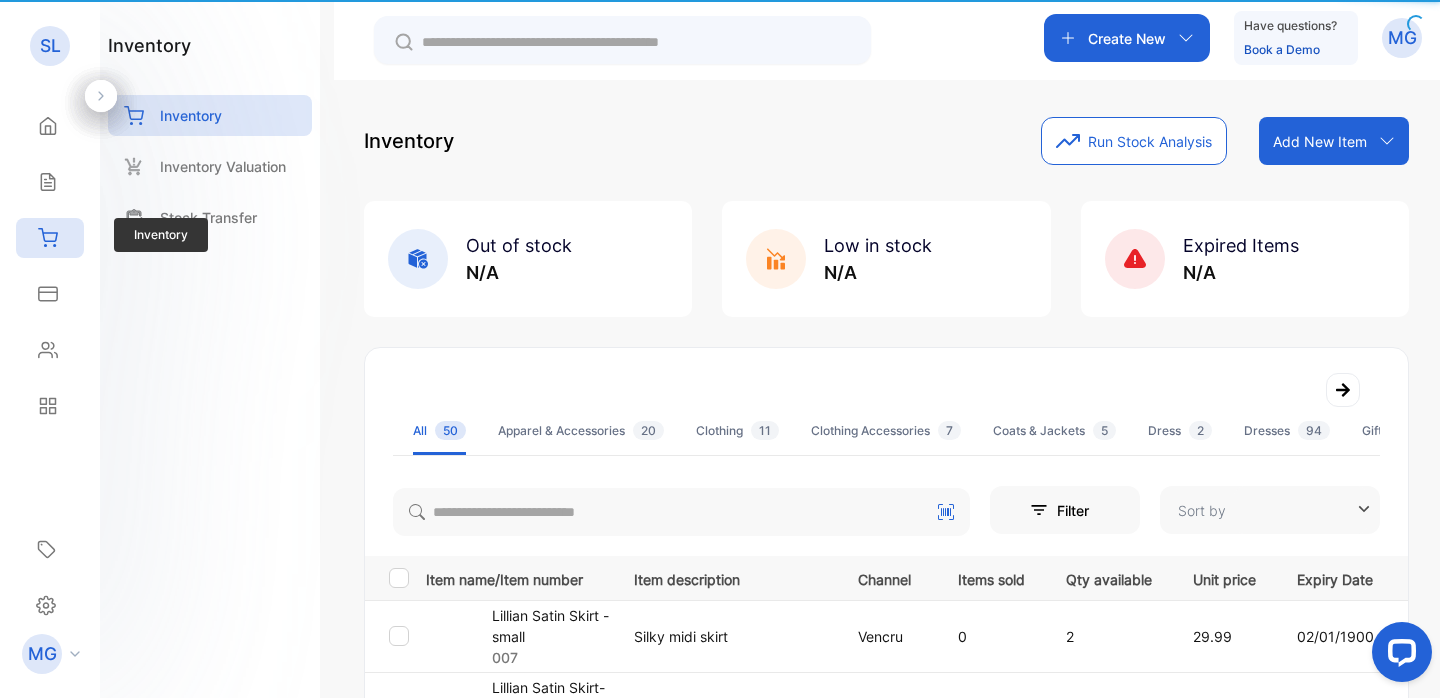 type on "**********" 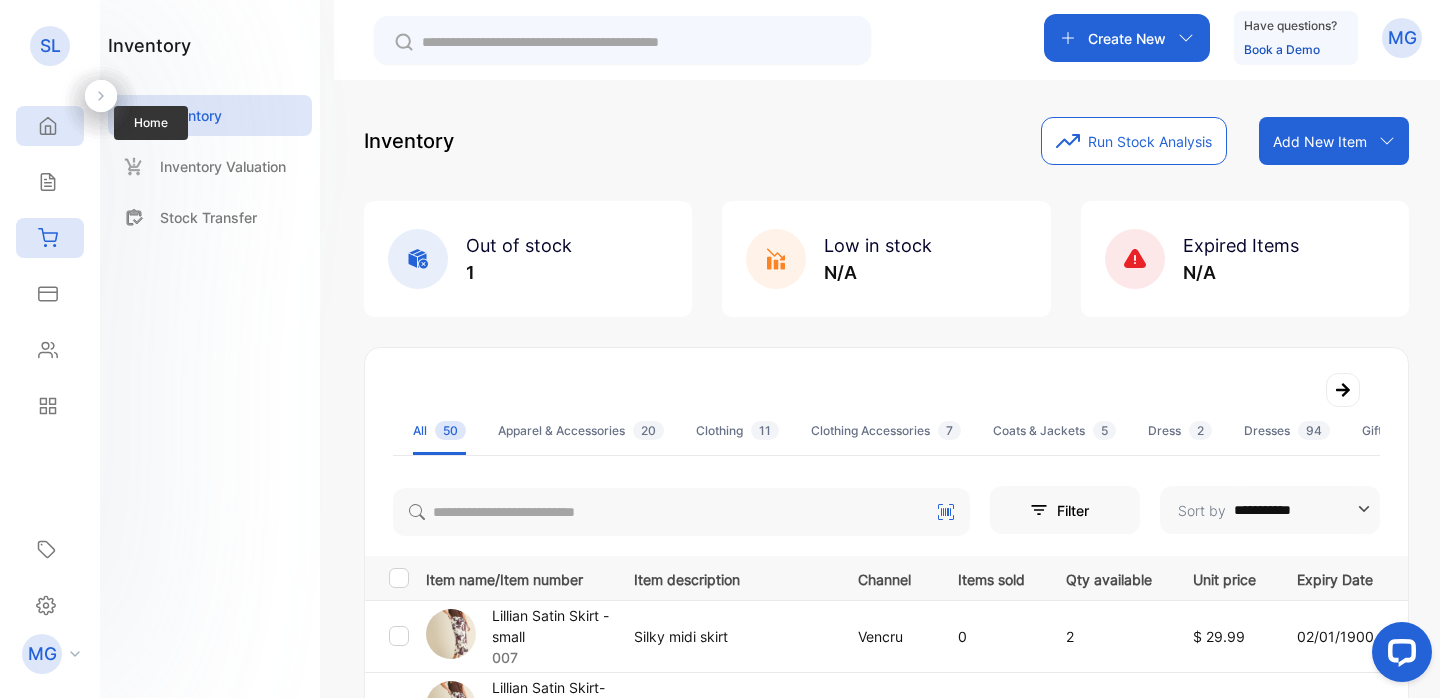 click on "Home" at bounding box center (50, 126) 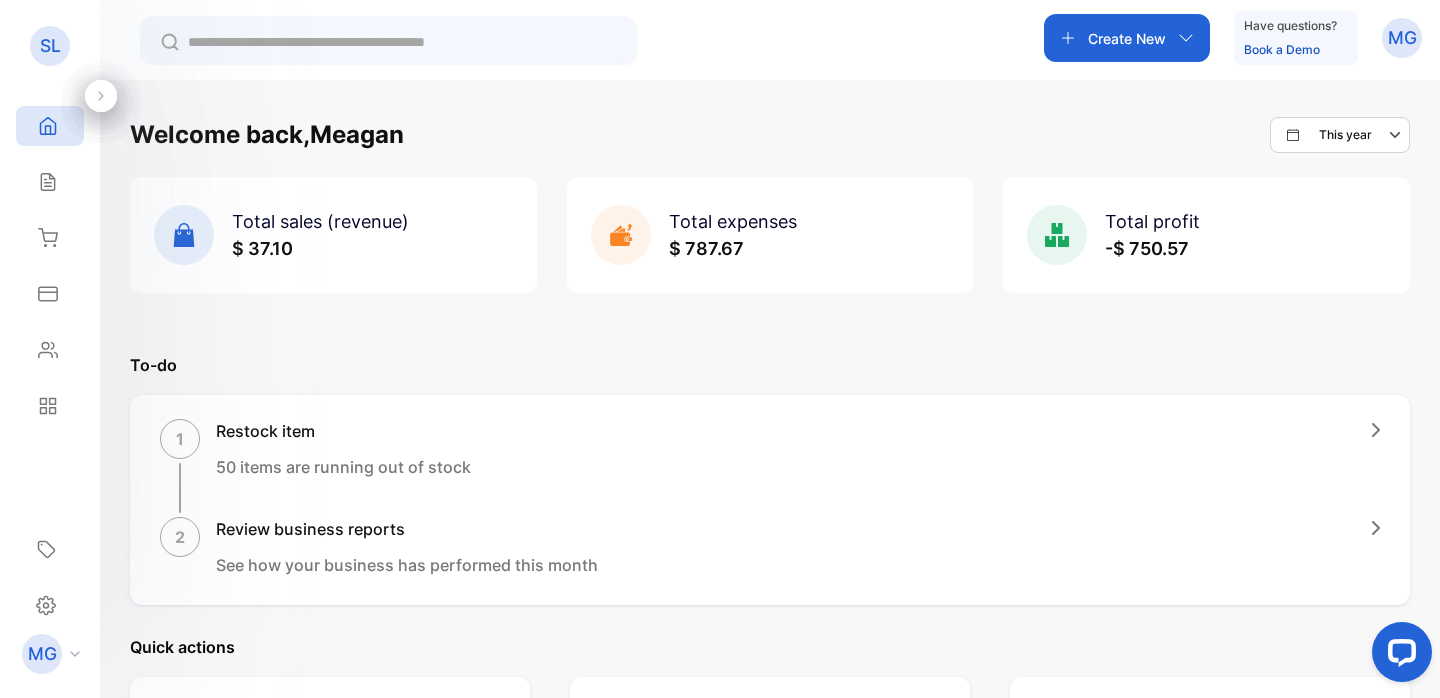 click on "Total expenses" at bounding box center [733, 221] 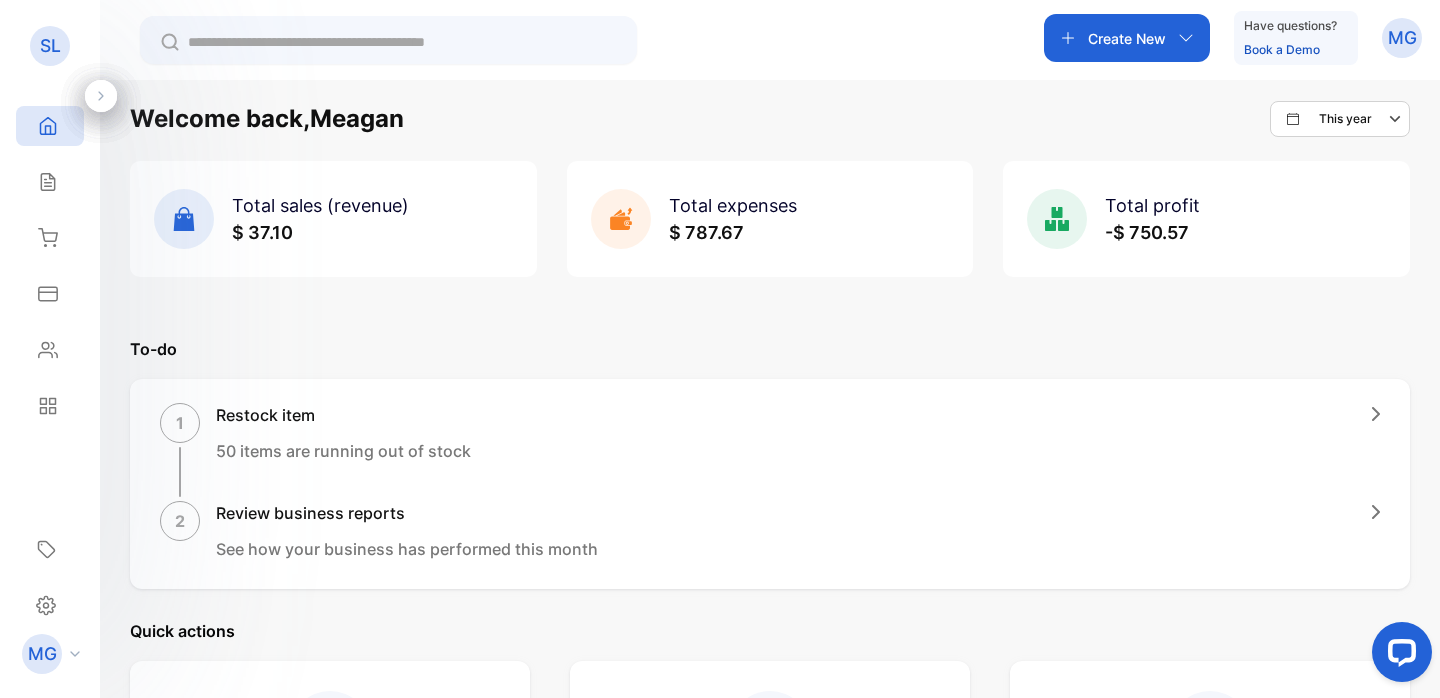 scroll, scrollTop: 0, scrollLeft: 0, axis: both 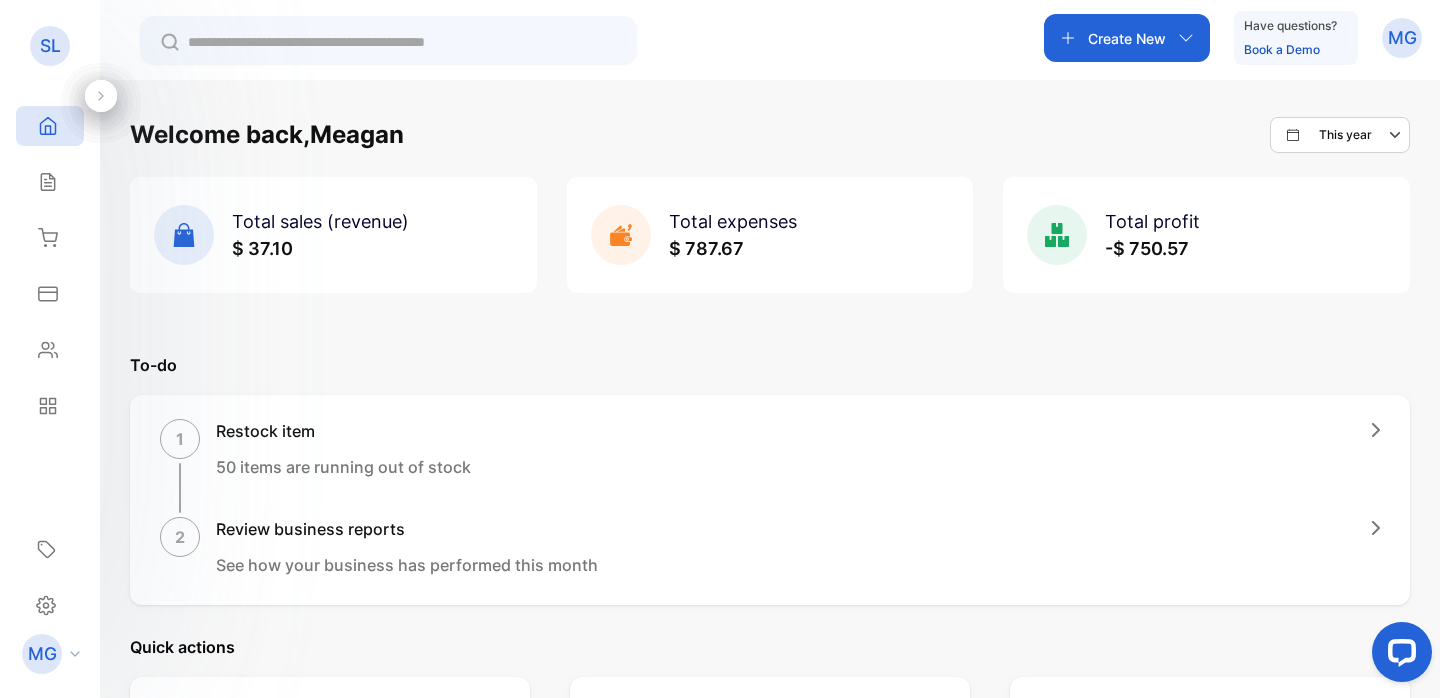 click on "Total expenses $ 787.67" at bounding box center [770, 235] 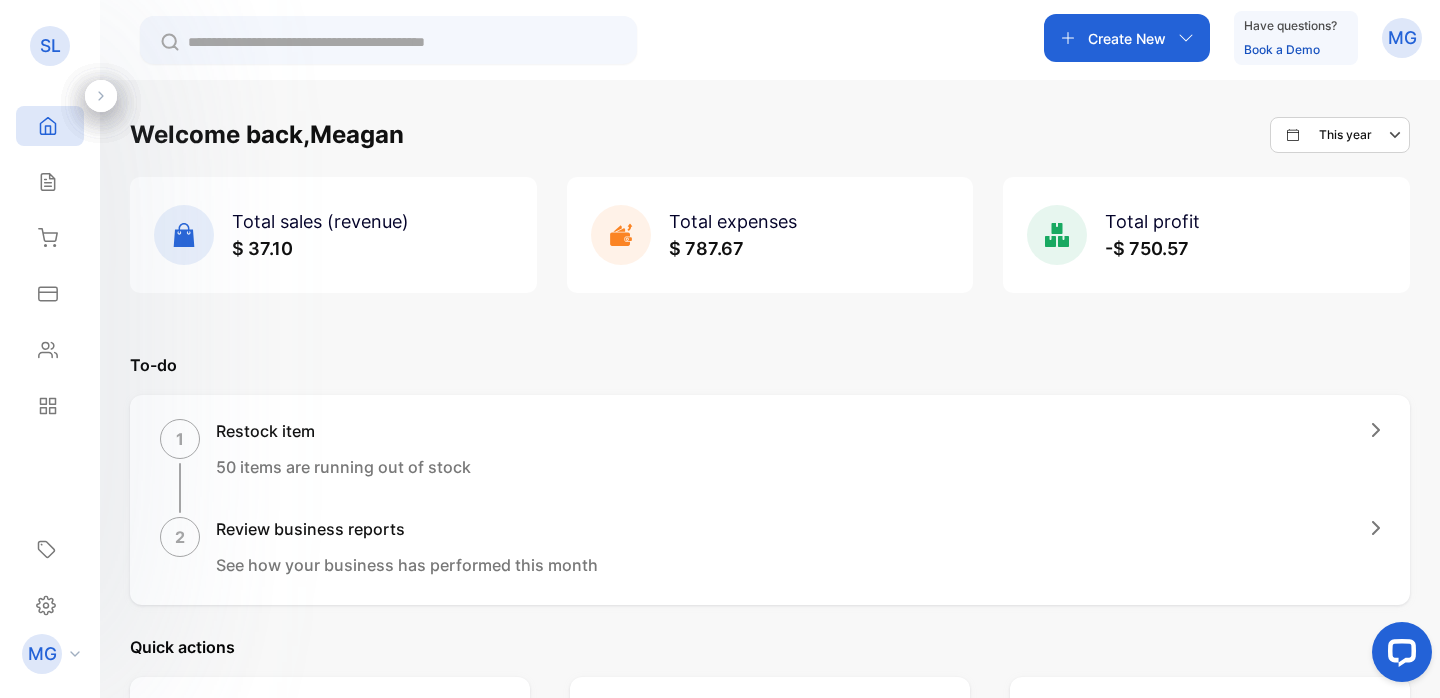 click on "Total expenses" at bounding box center [733, 221] 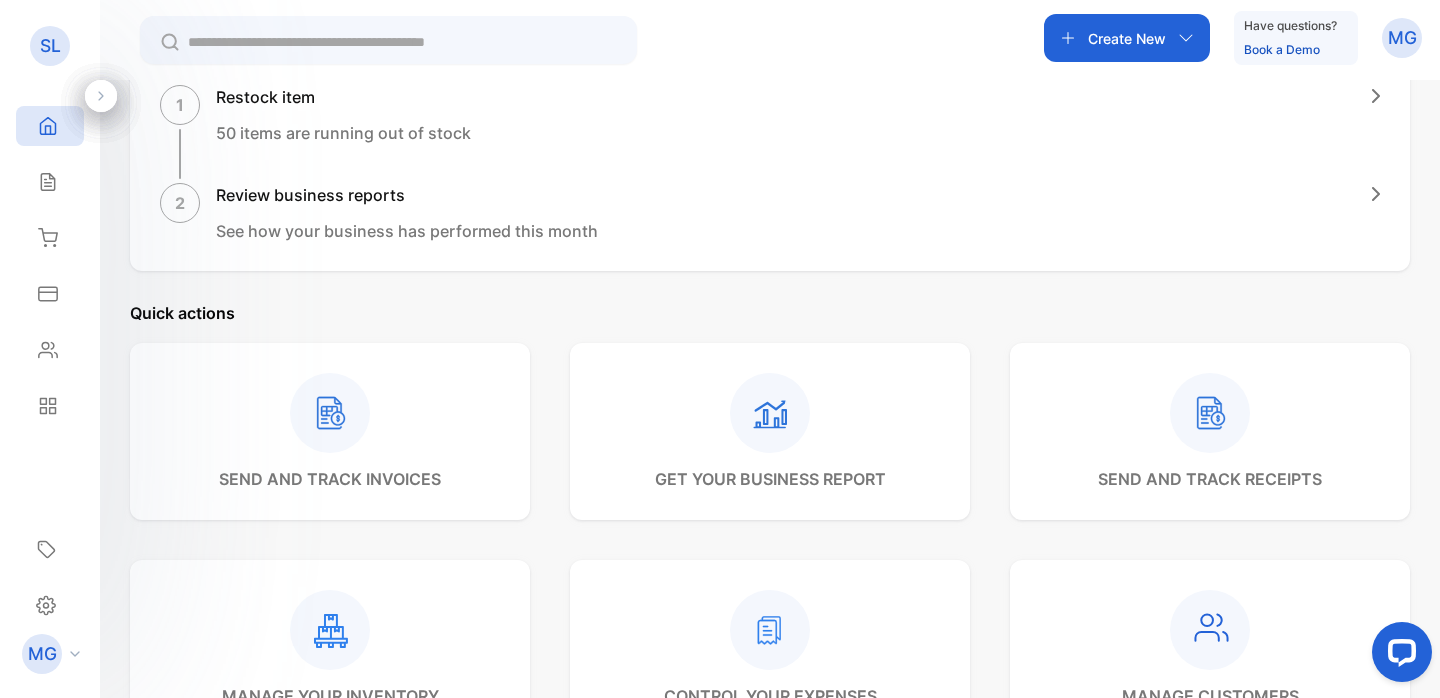 scroll, scrollTop: 0, scrollLeft: 0, axis: both 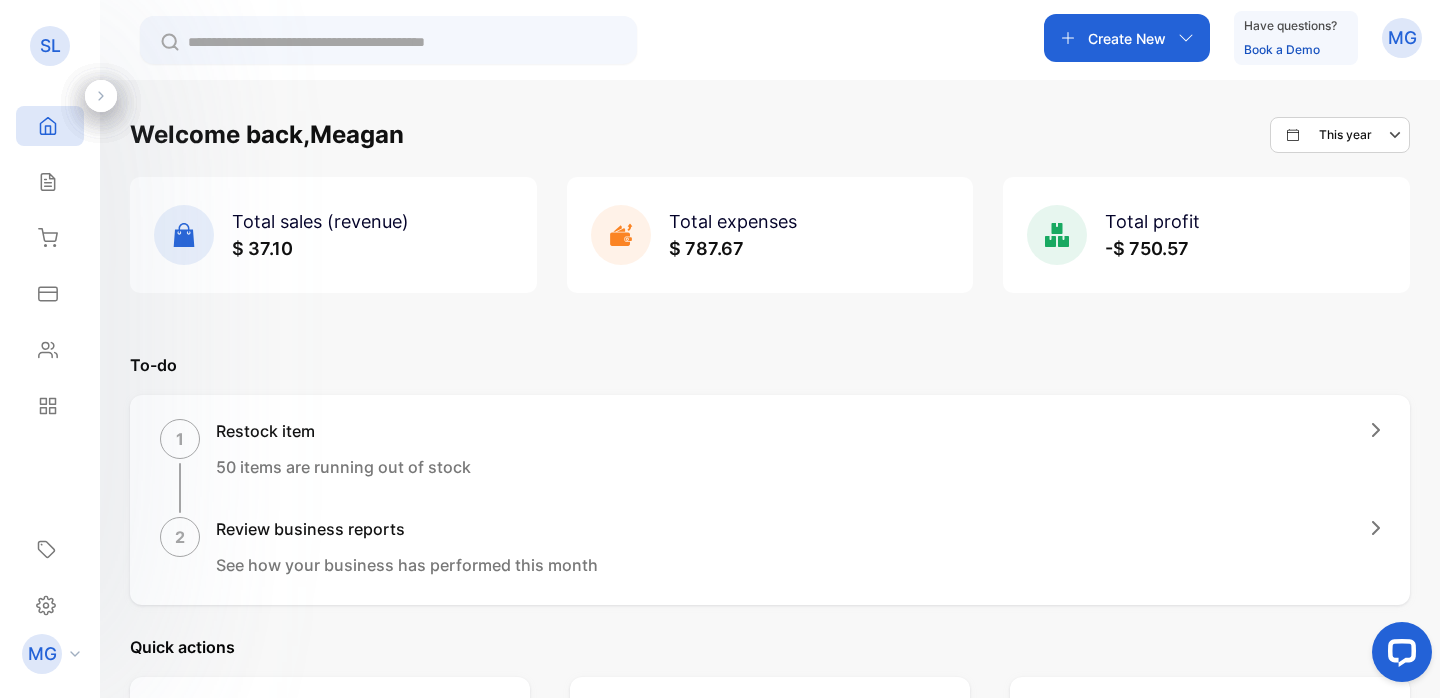 click on "Total expenses $ 787.67" at bounding box center (770, 235) 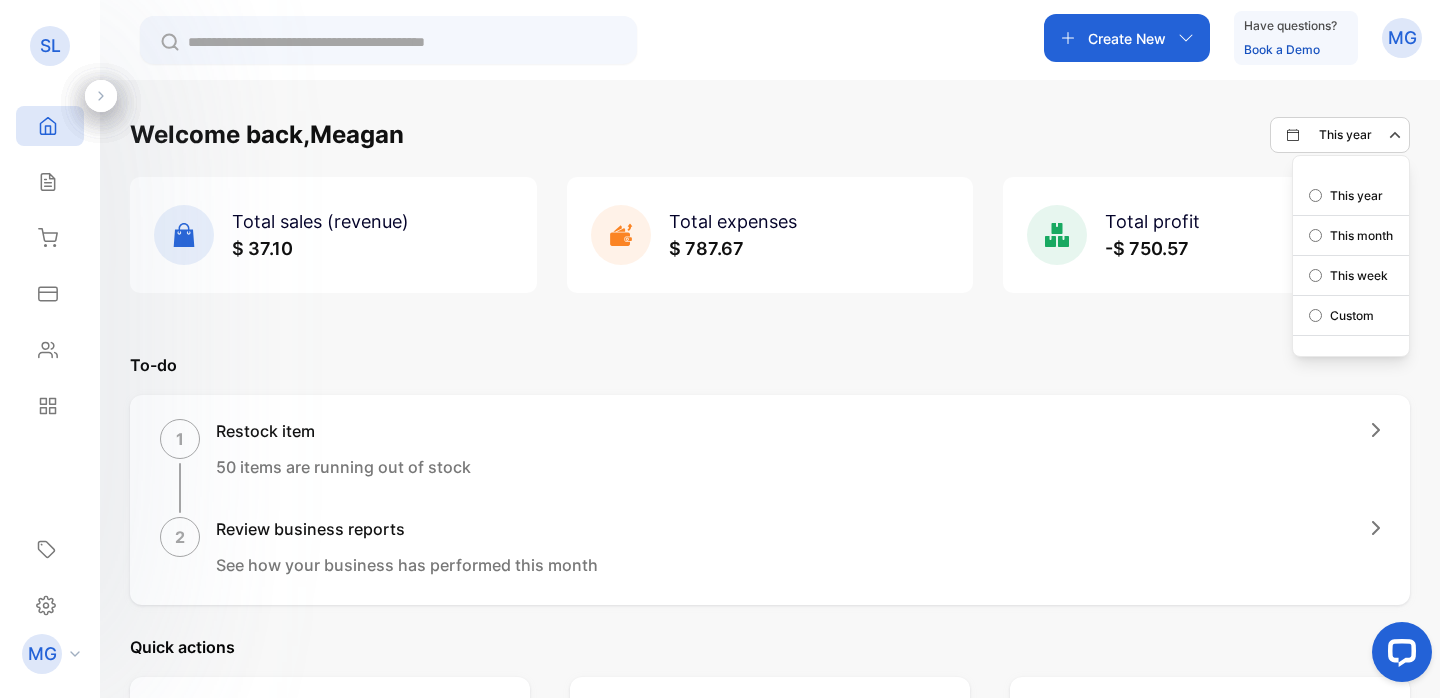 click on "This month" at bounding box center (1361, 236) 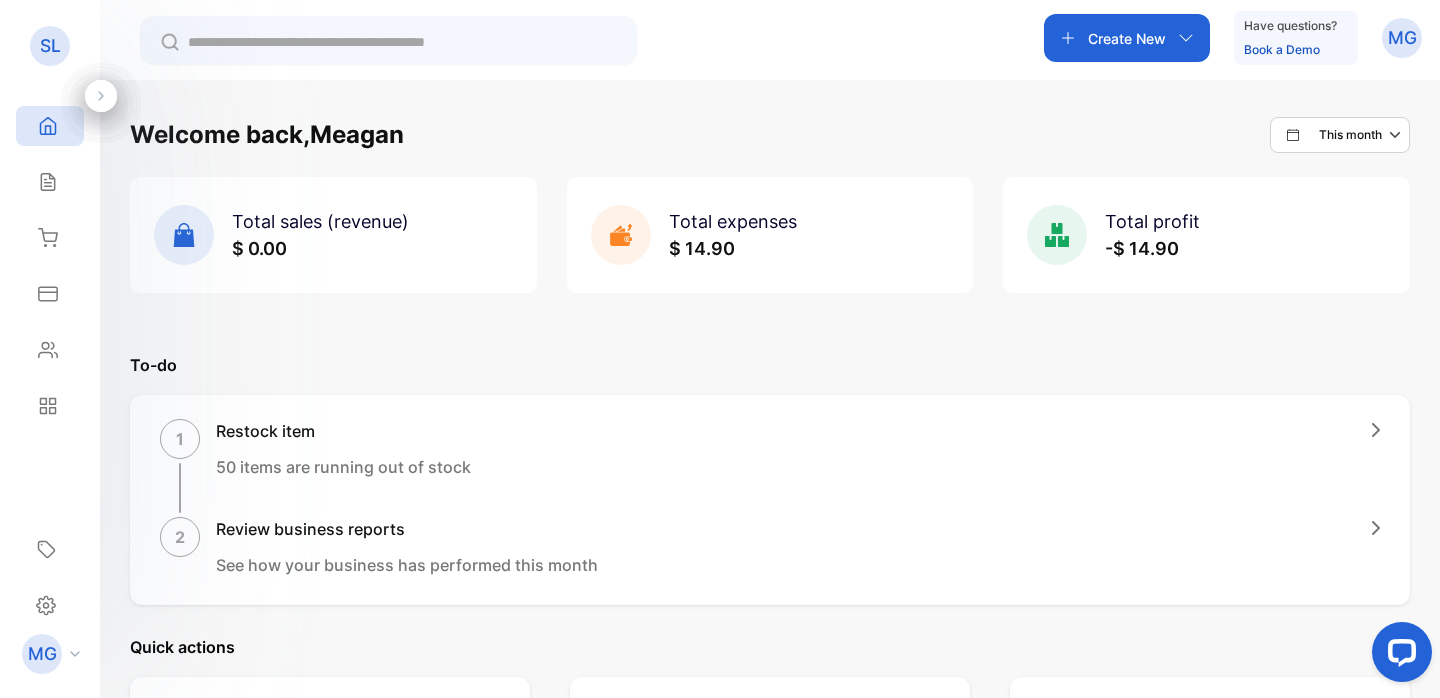 click on "This month" at bounding box center (1340, 135) 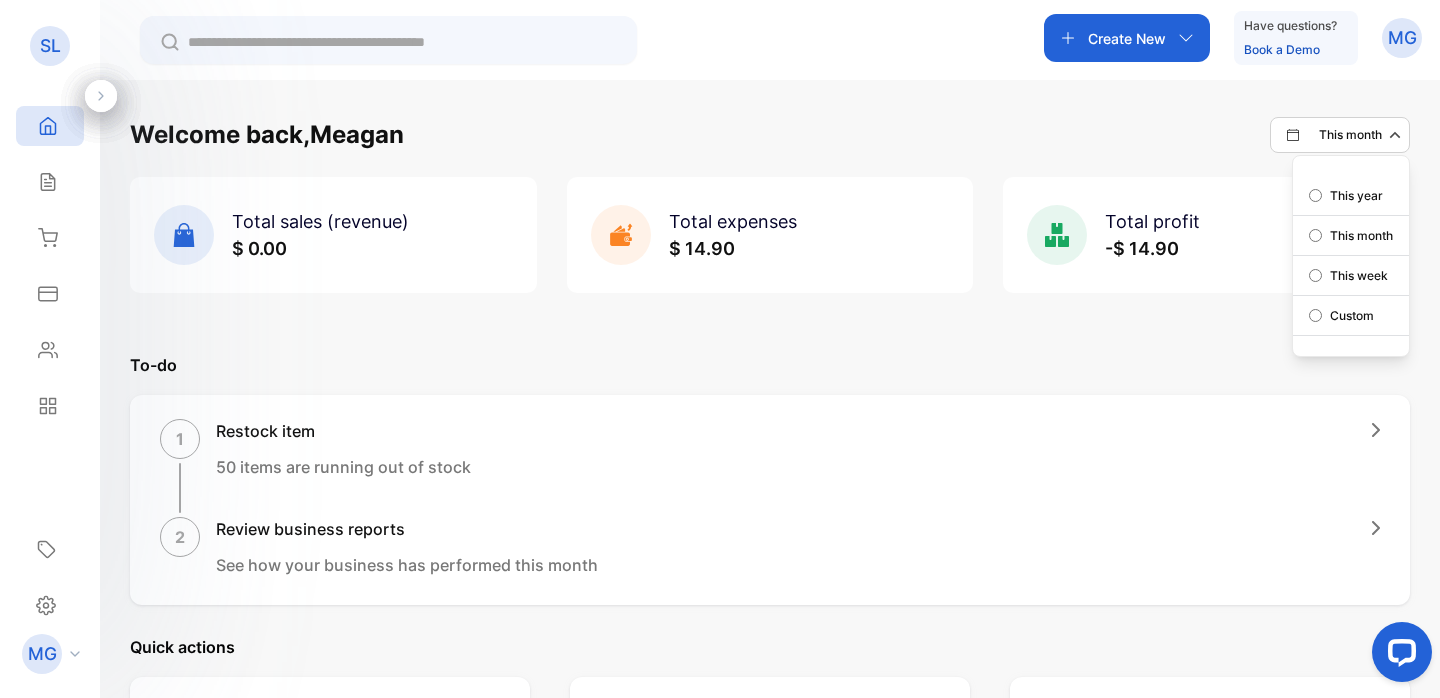 click on "This week" at bounding box center [1351, 276] 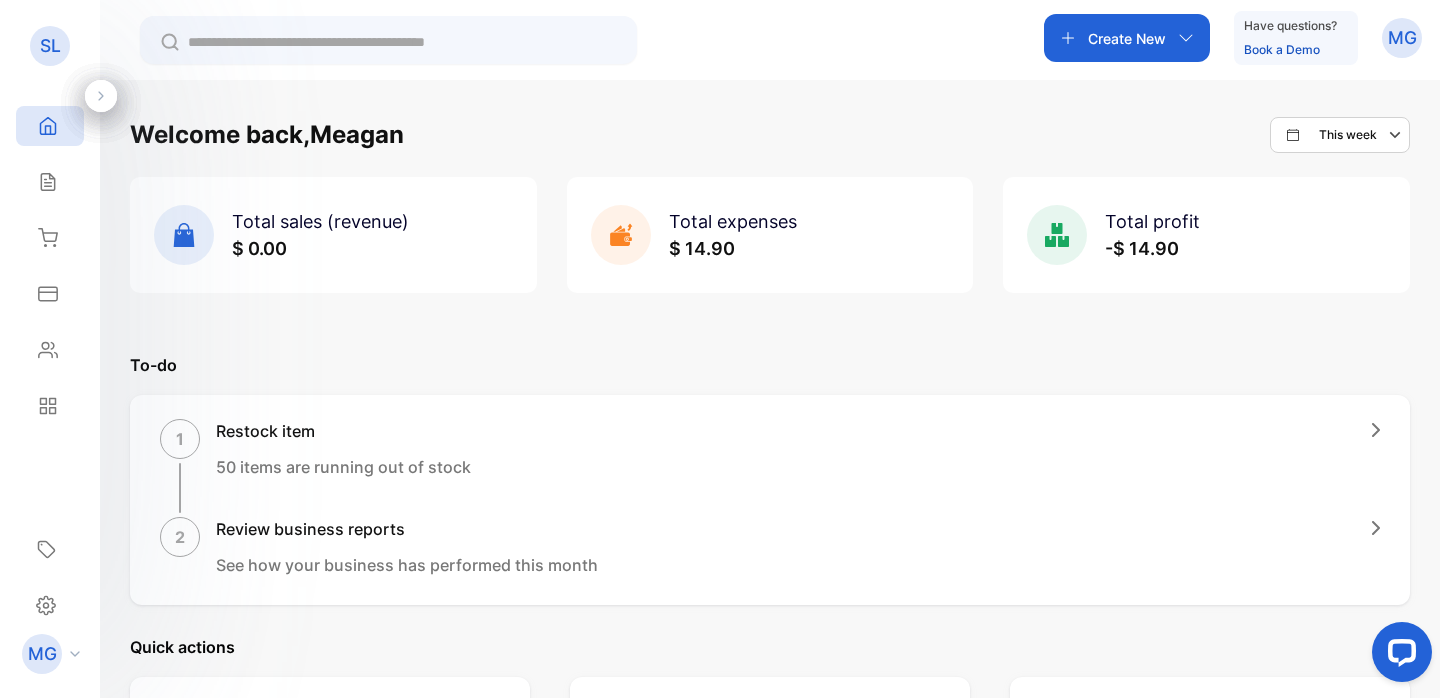 click on "This week" at bounding box center [1340, 135] 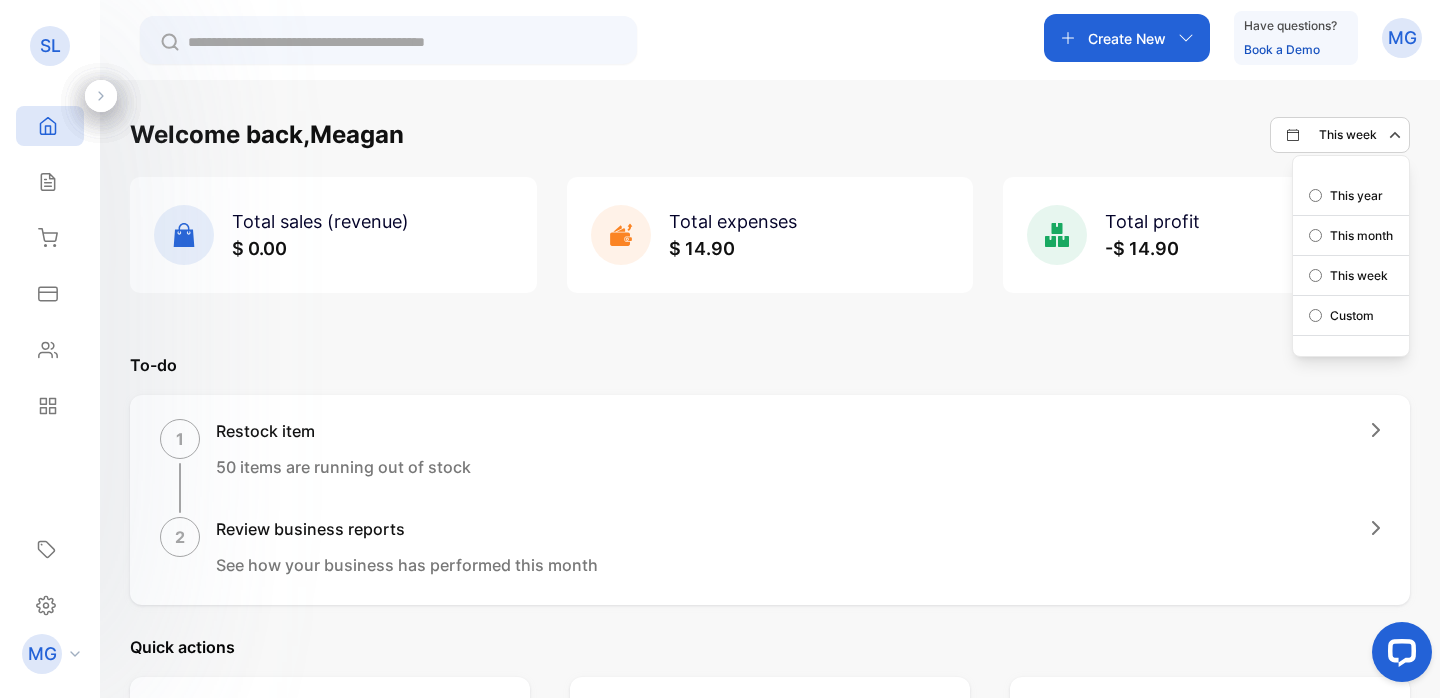 click on "This year" at bounding box center [1356, 196] 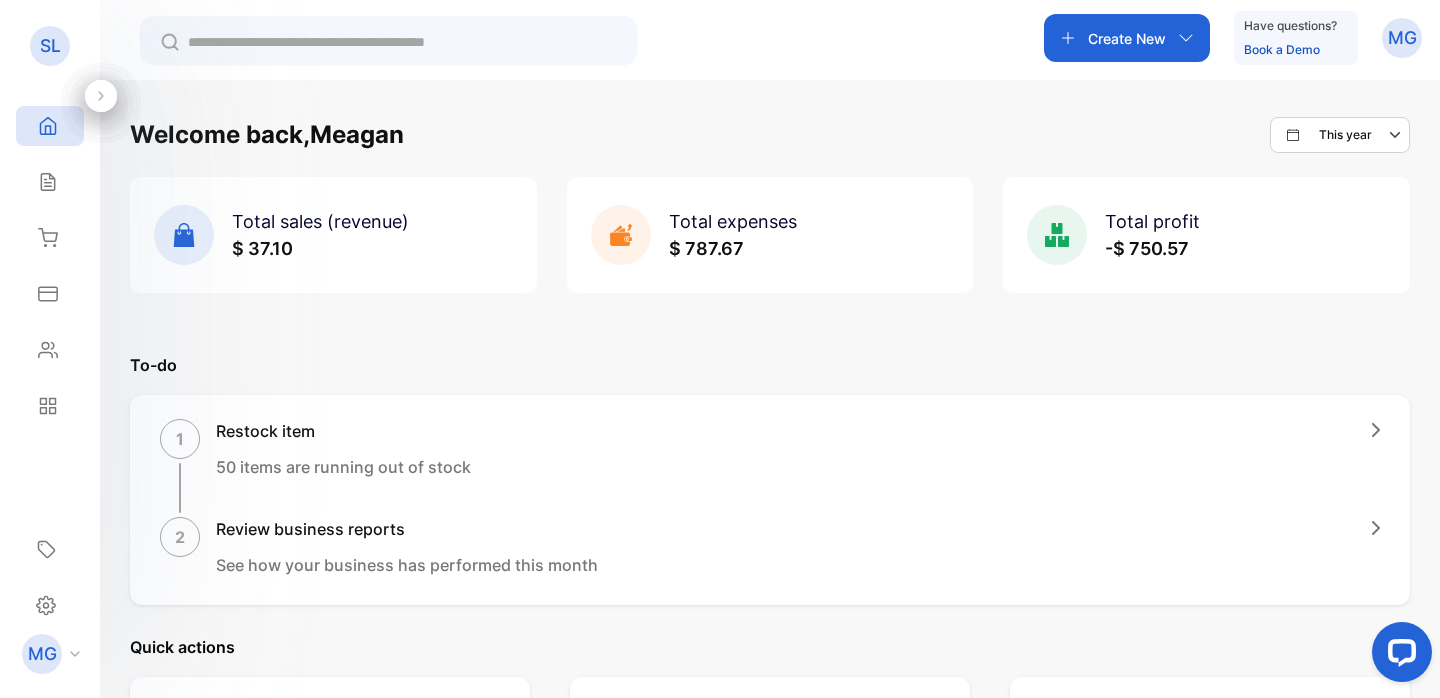click on "This year" at bounding box center [1345, 135] 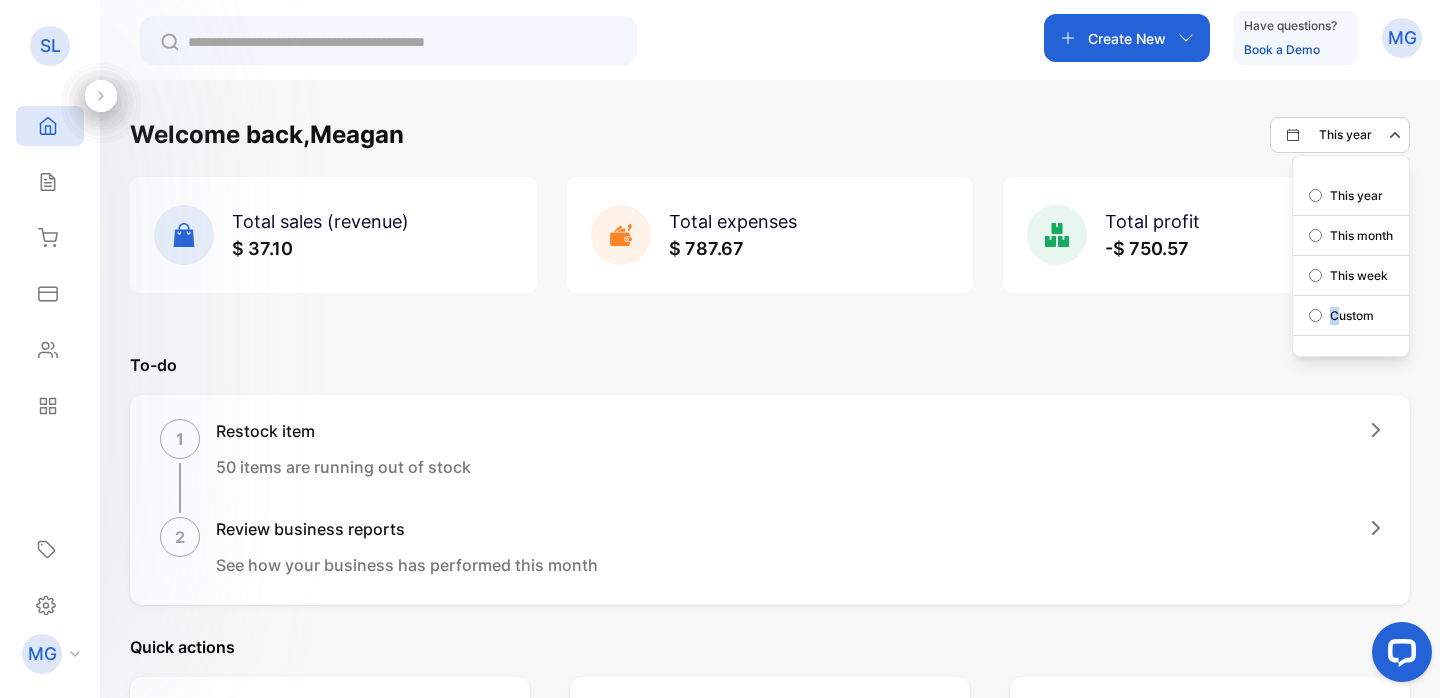 click on "Custom" at bounding box center (1352, 316) 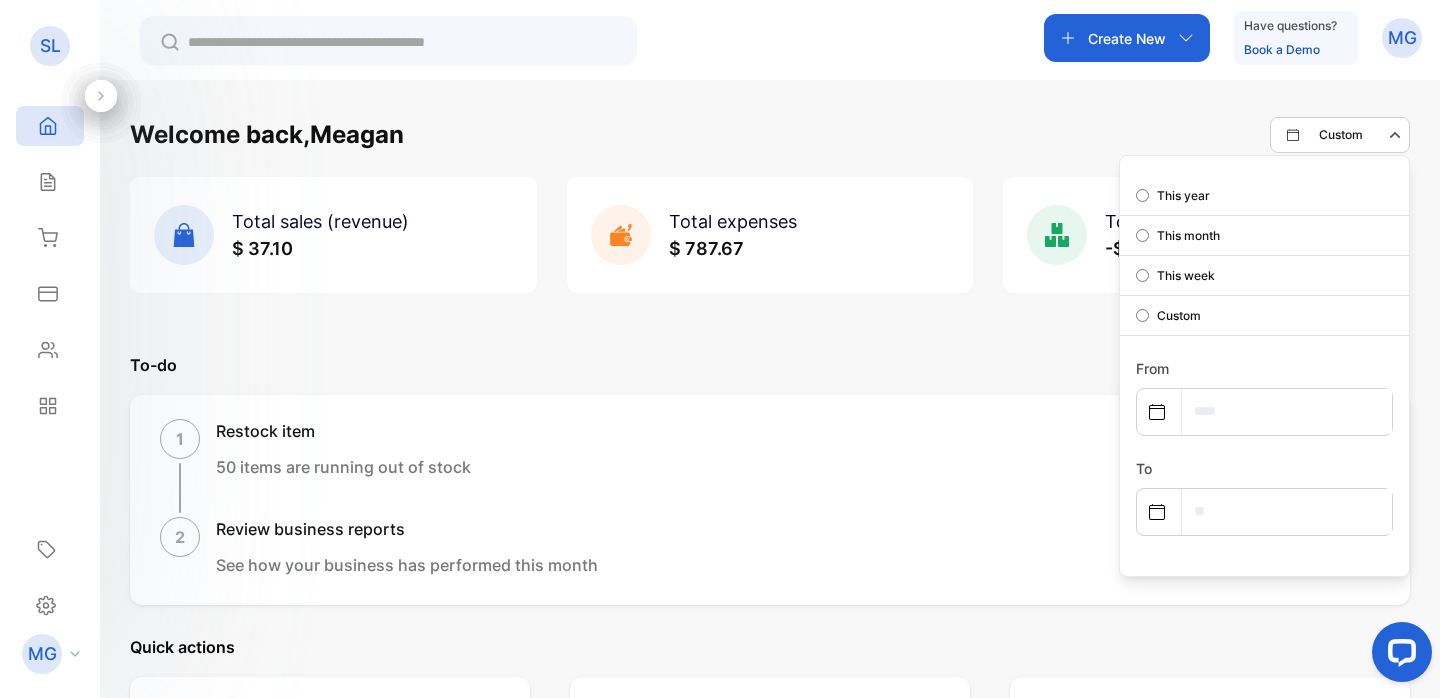 click at bounding box center (1159, 412) 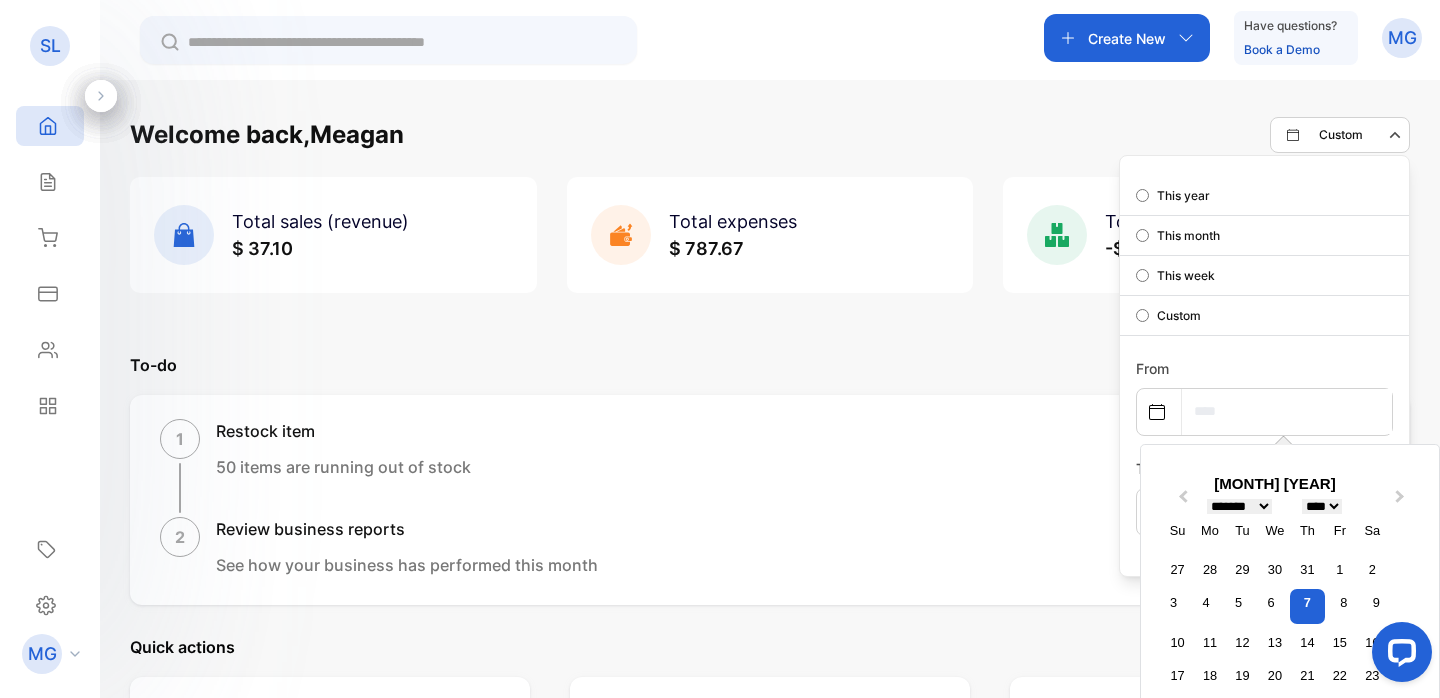 click at bounding box center [1287, 411] 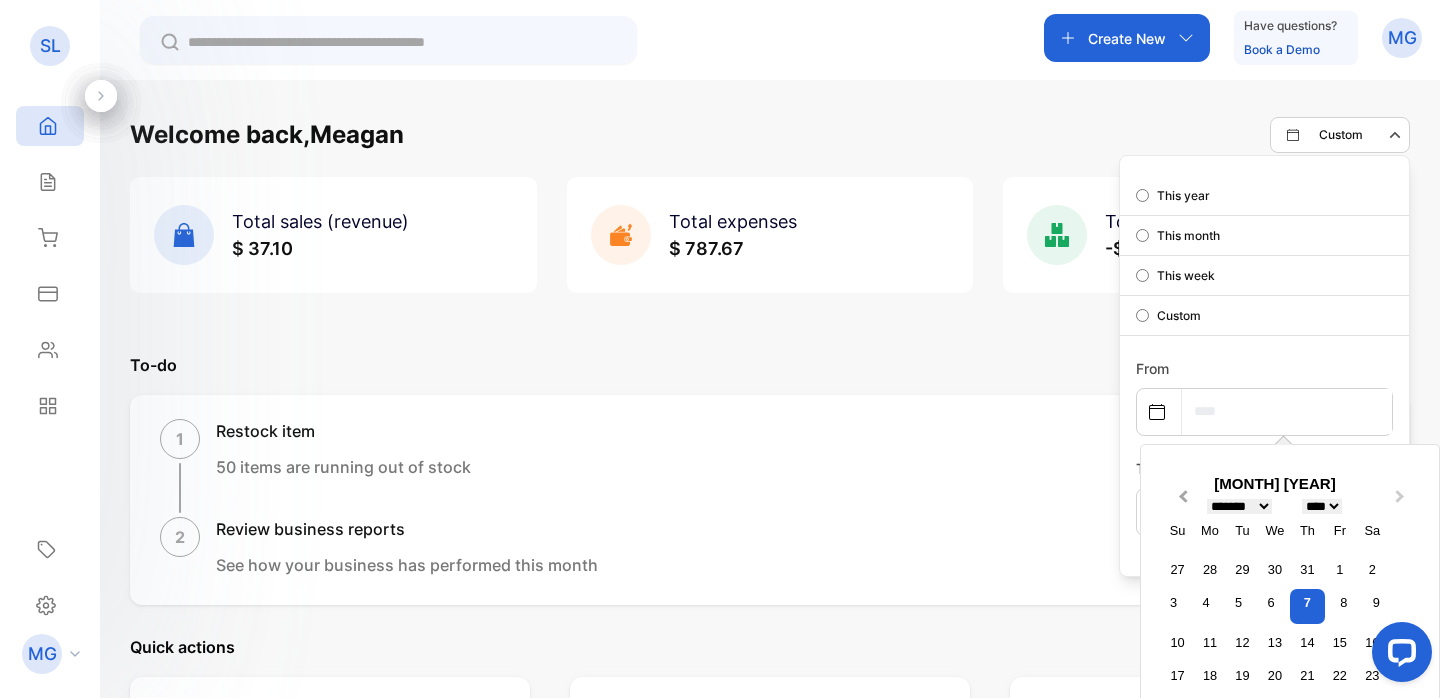 click on "Previous Month" at bounding box center (1183, 501) 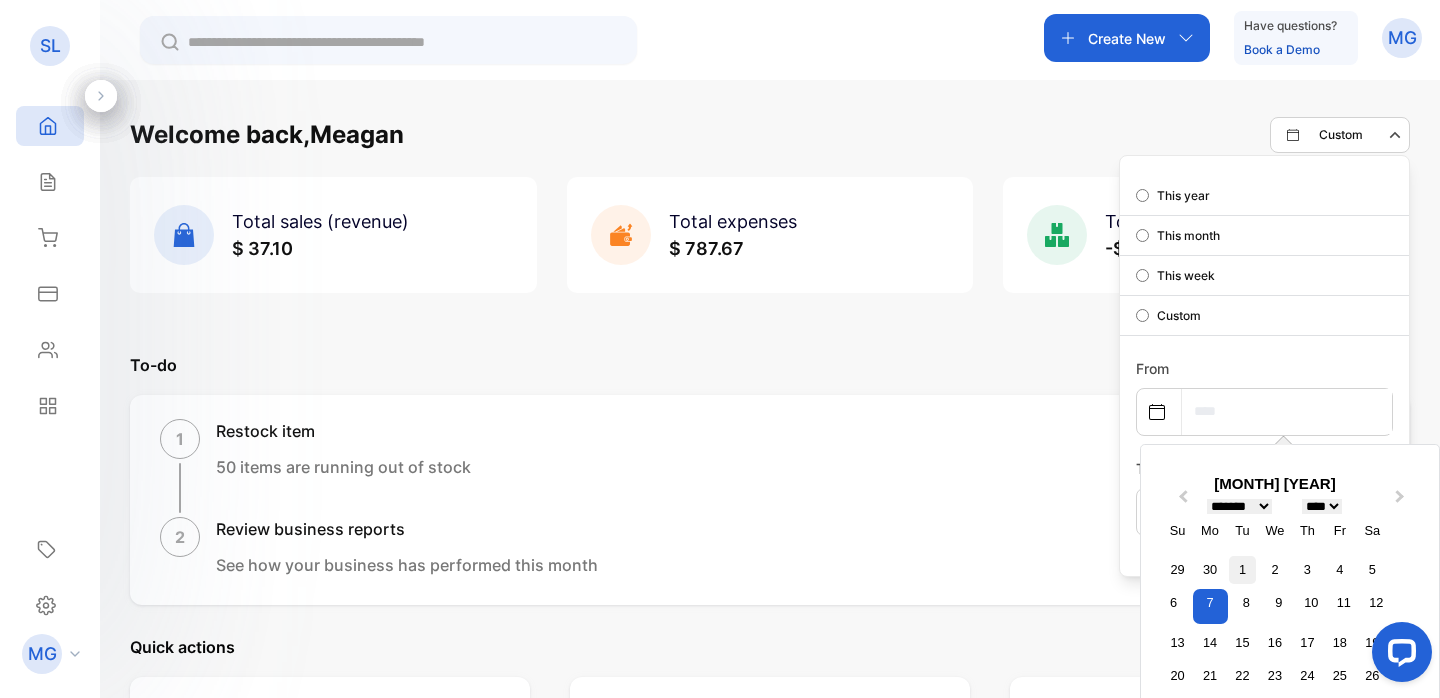 click on "1" at bounding box center (1242, 569) 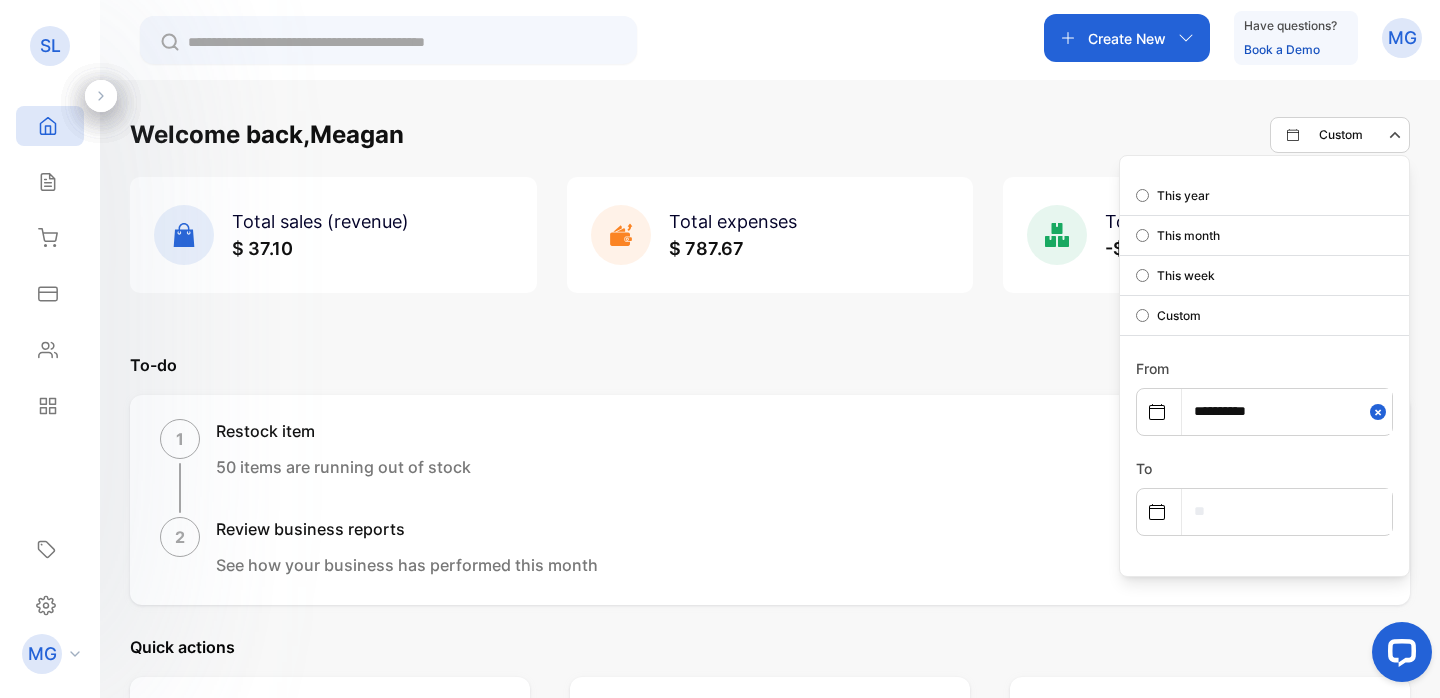 click on "**********" at bounding box center [1264, 366] 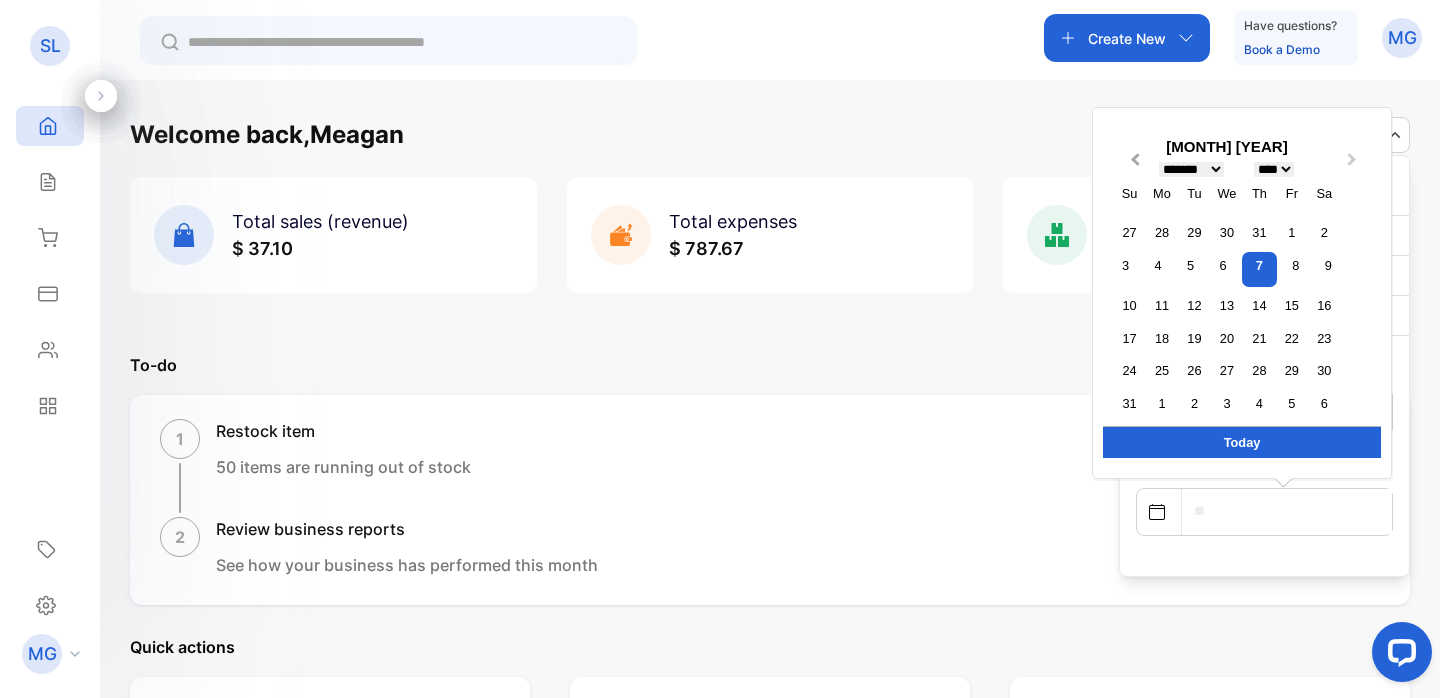click on "Previous Month" at bounding box center (1133, 165) 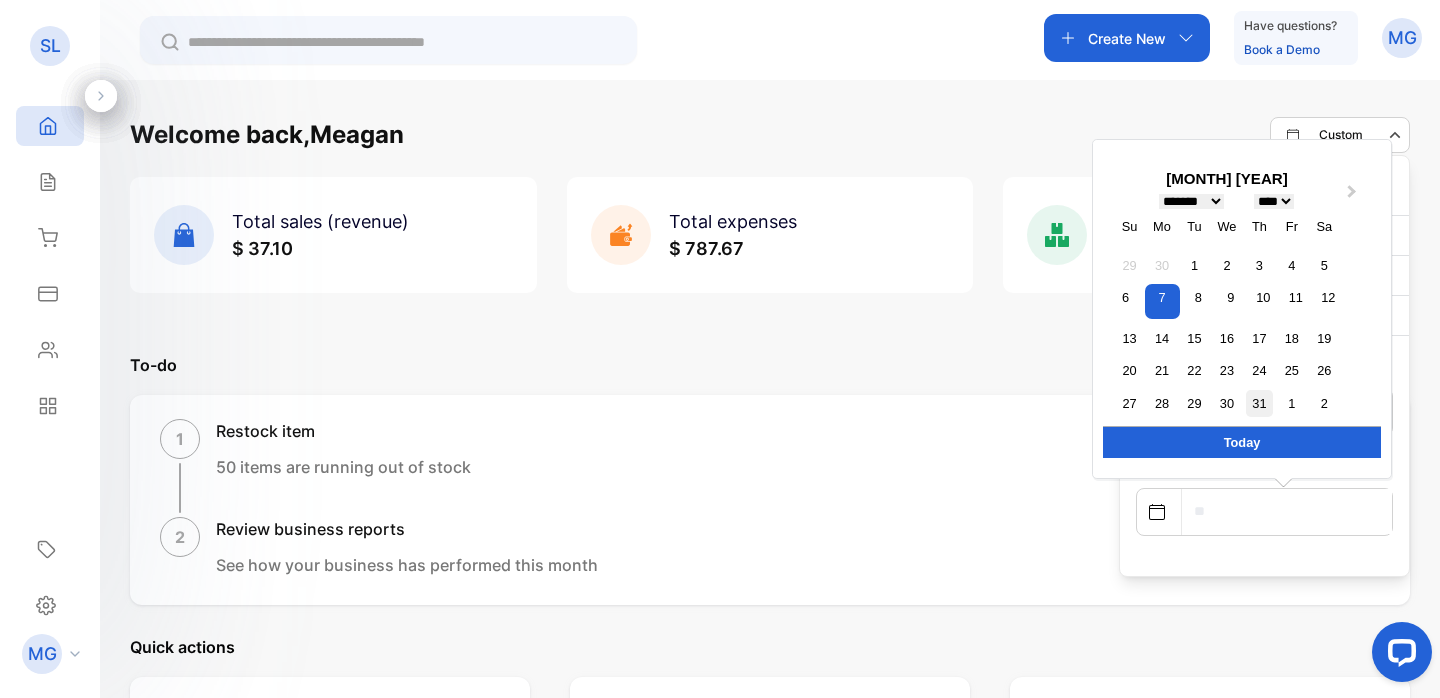click on "31" at bounding box center [1259, 403] 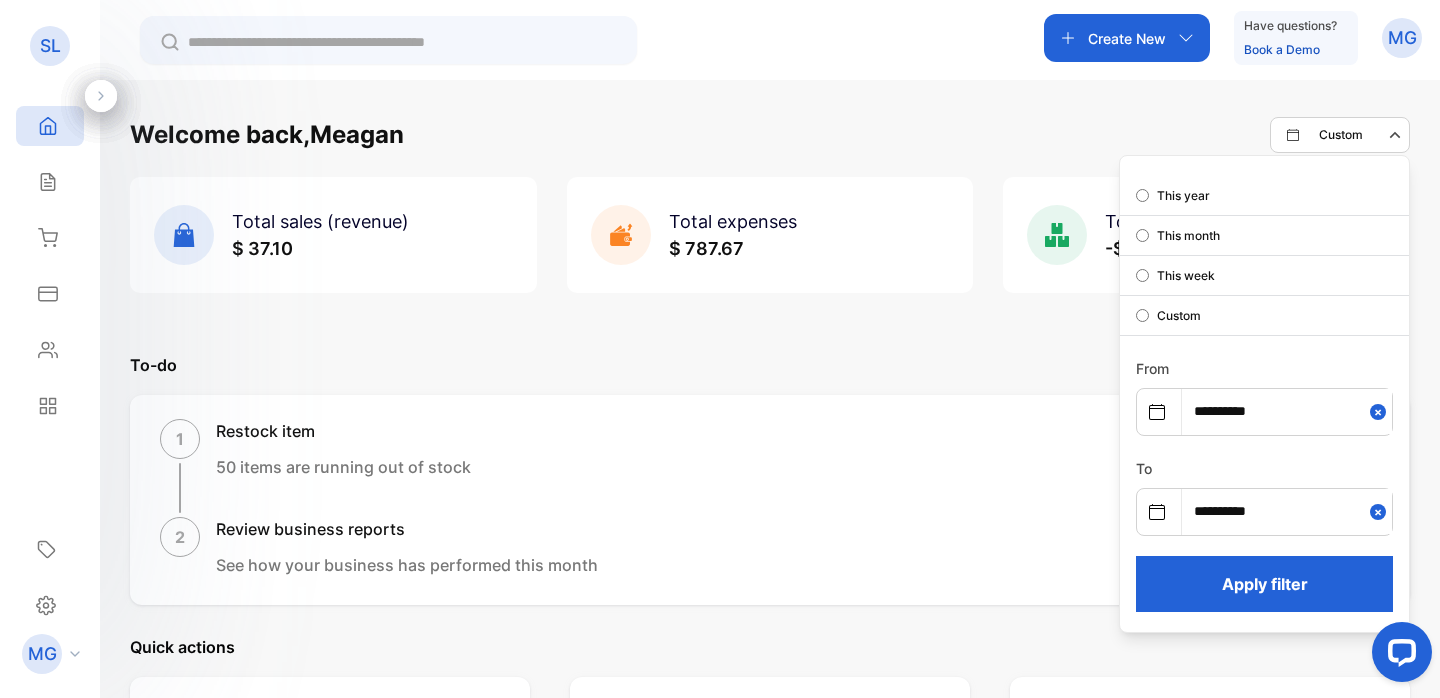 click on "Apply filter" at bounding box center [1264, 584] 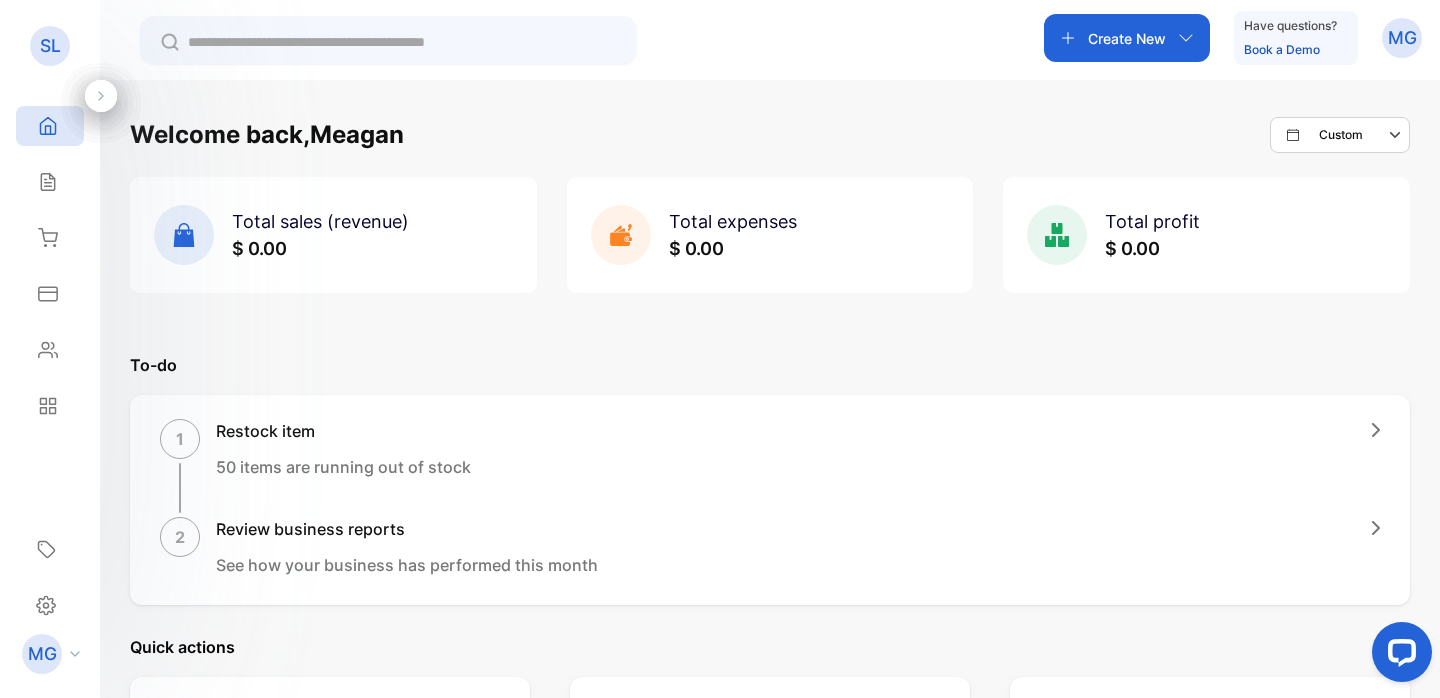 click on "Custom" at bounding box center [1341, 135] 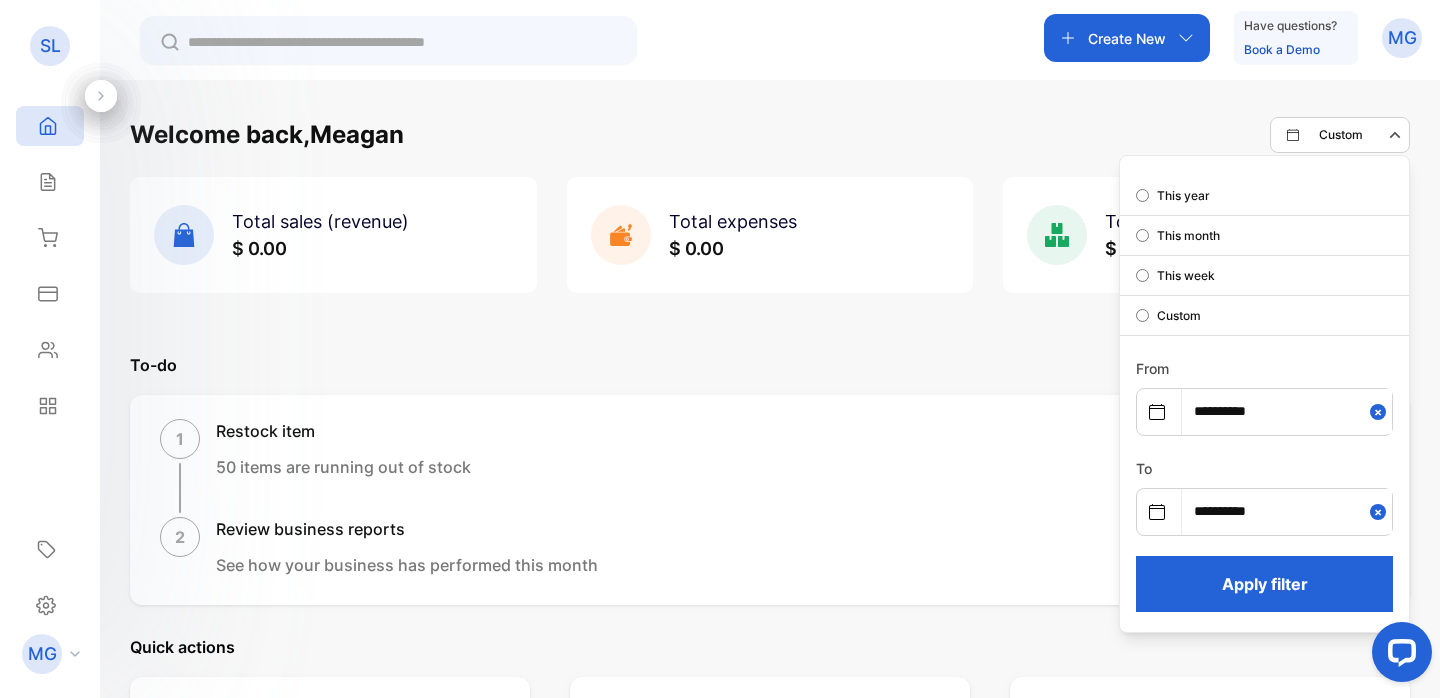 click on "Custom" at bounding box center [1341, 135] 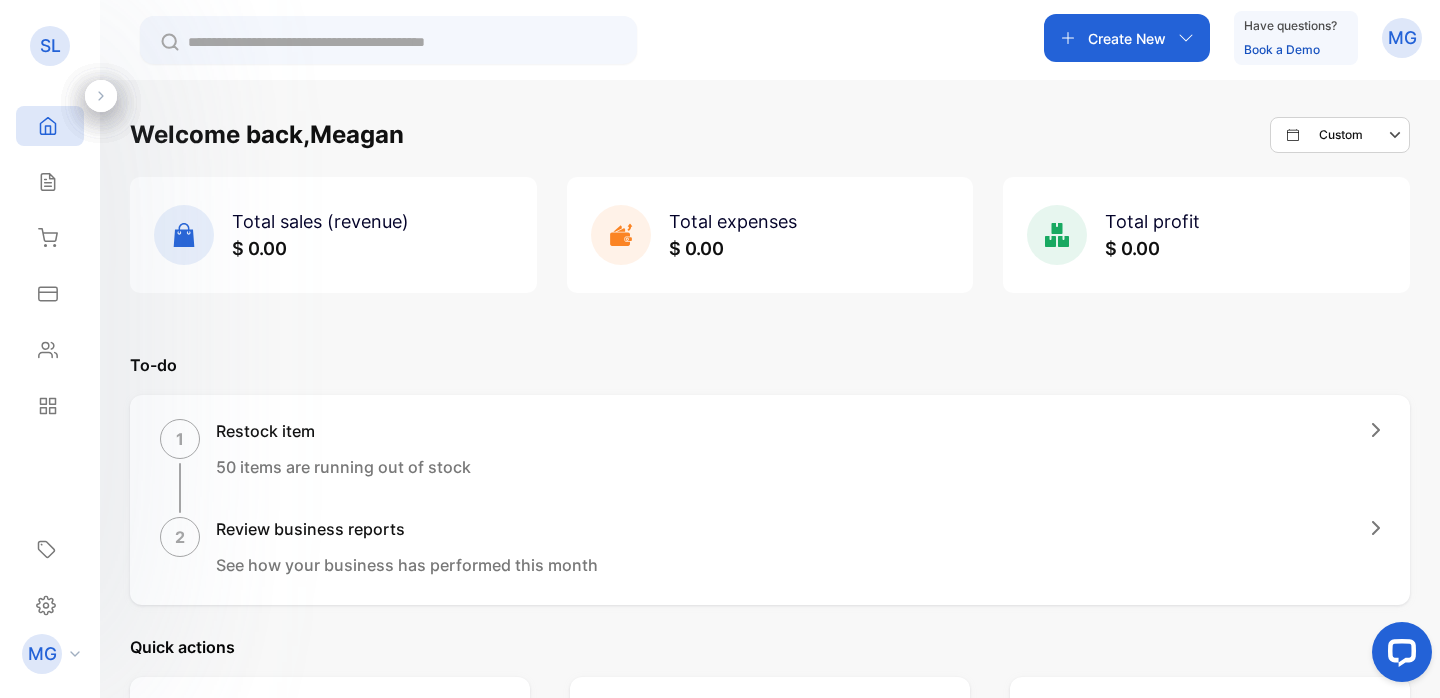 click on "Custom" at bounding box center (1341, 135) 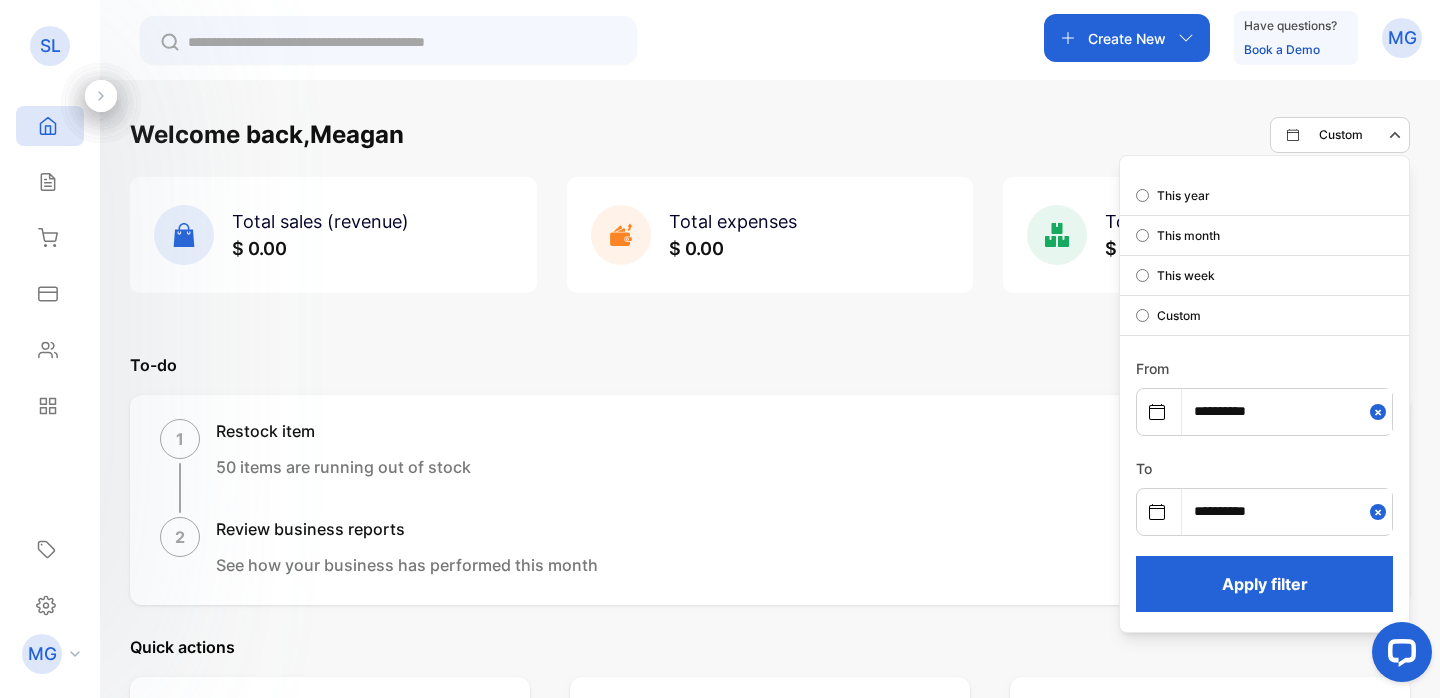 click on "This year" at bounding box center [1264, 196] 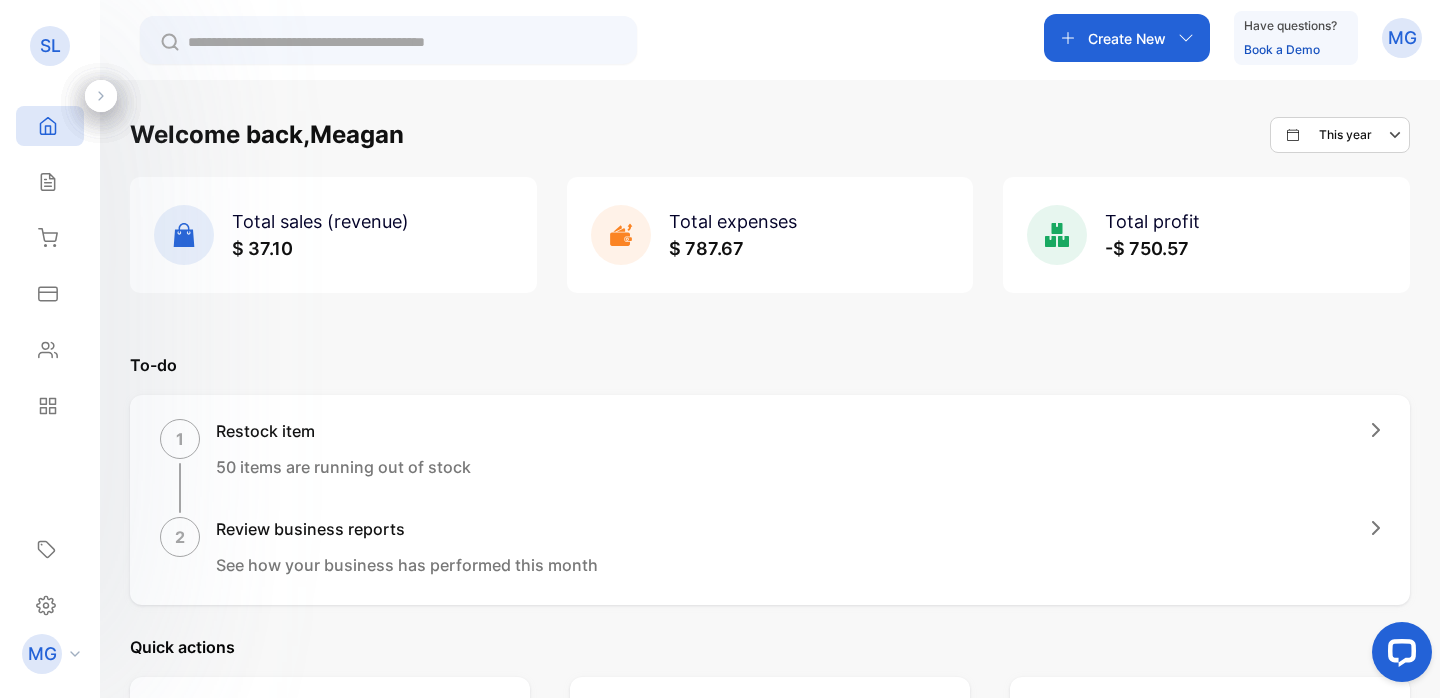 click on "$ 787.67" at bounding box center [733, 248] 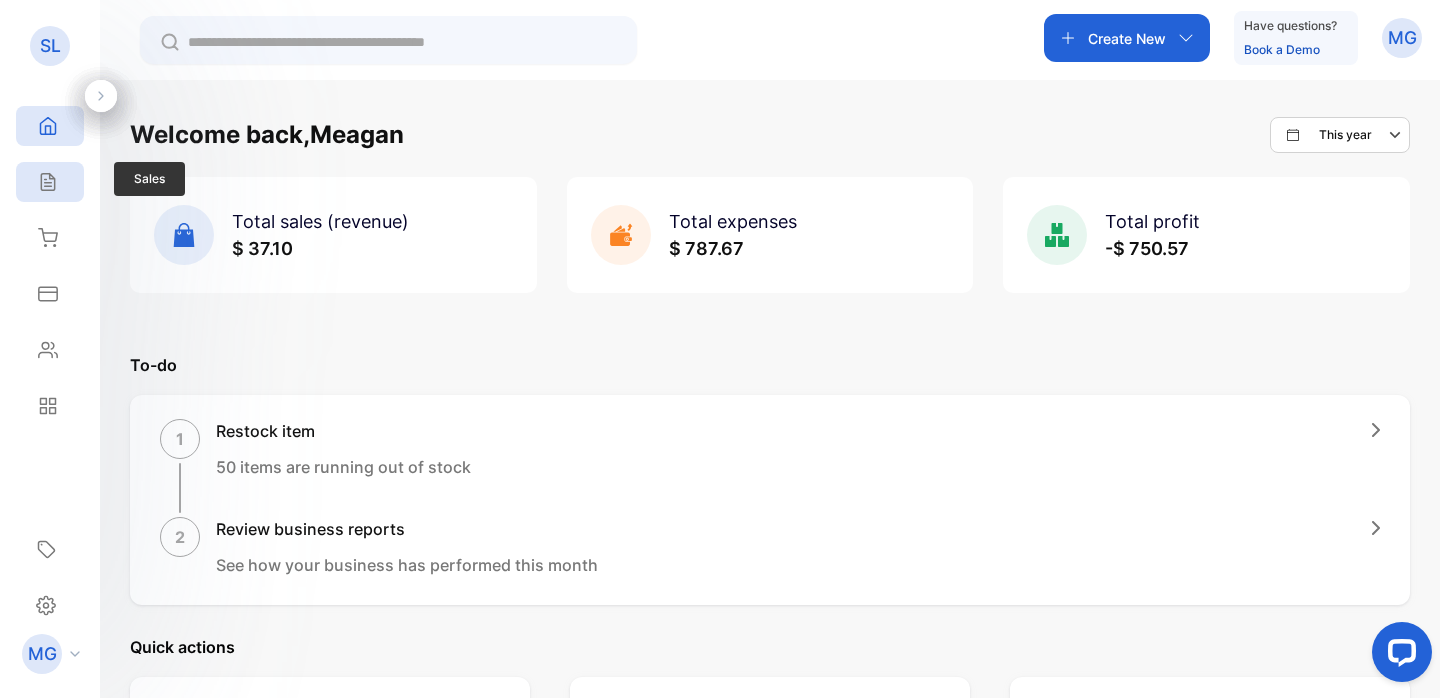 click on "Sales" at bounding box center [50, 182] 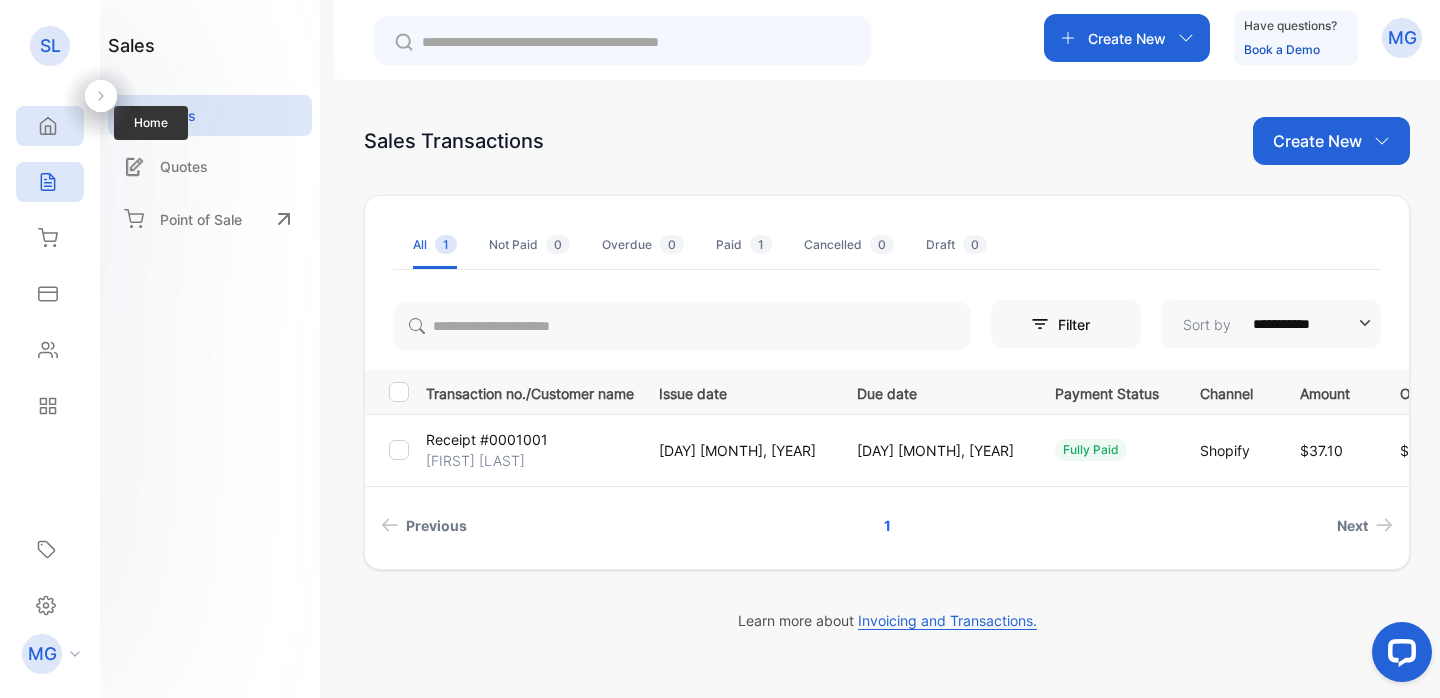 click 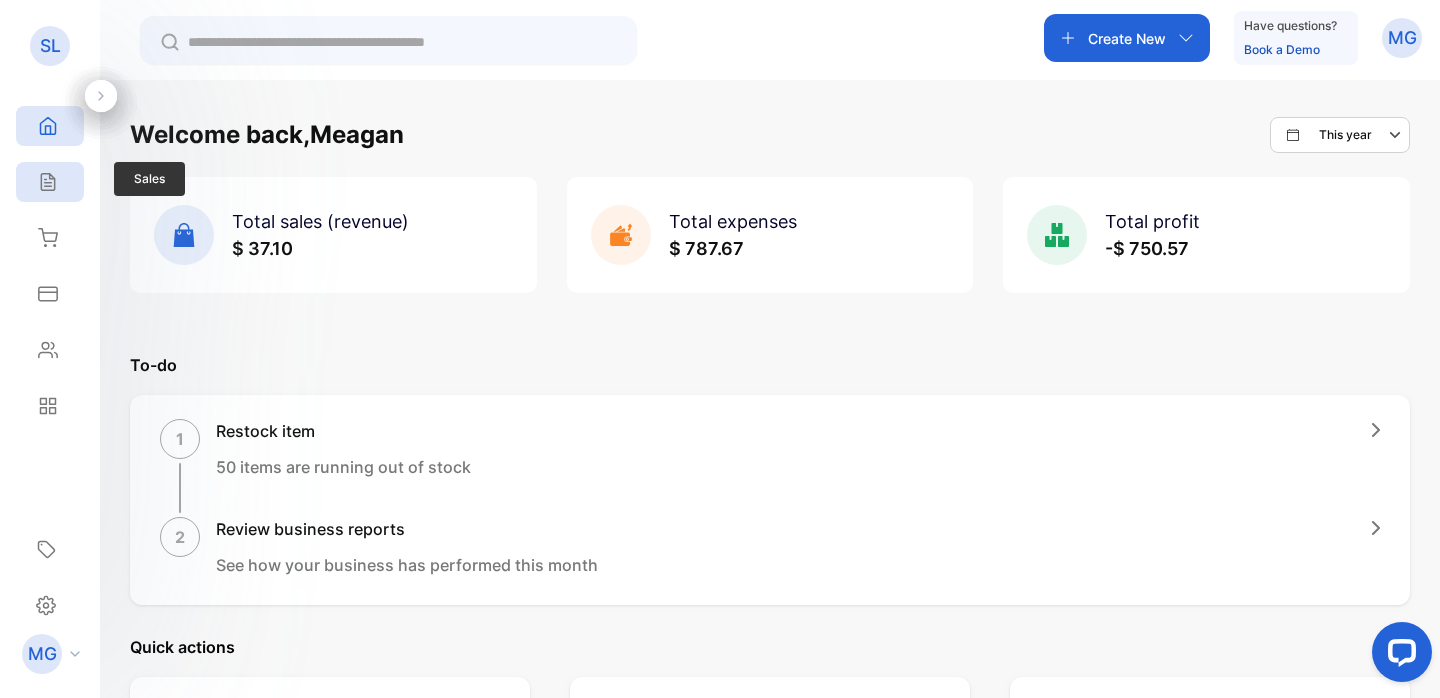 click 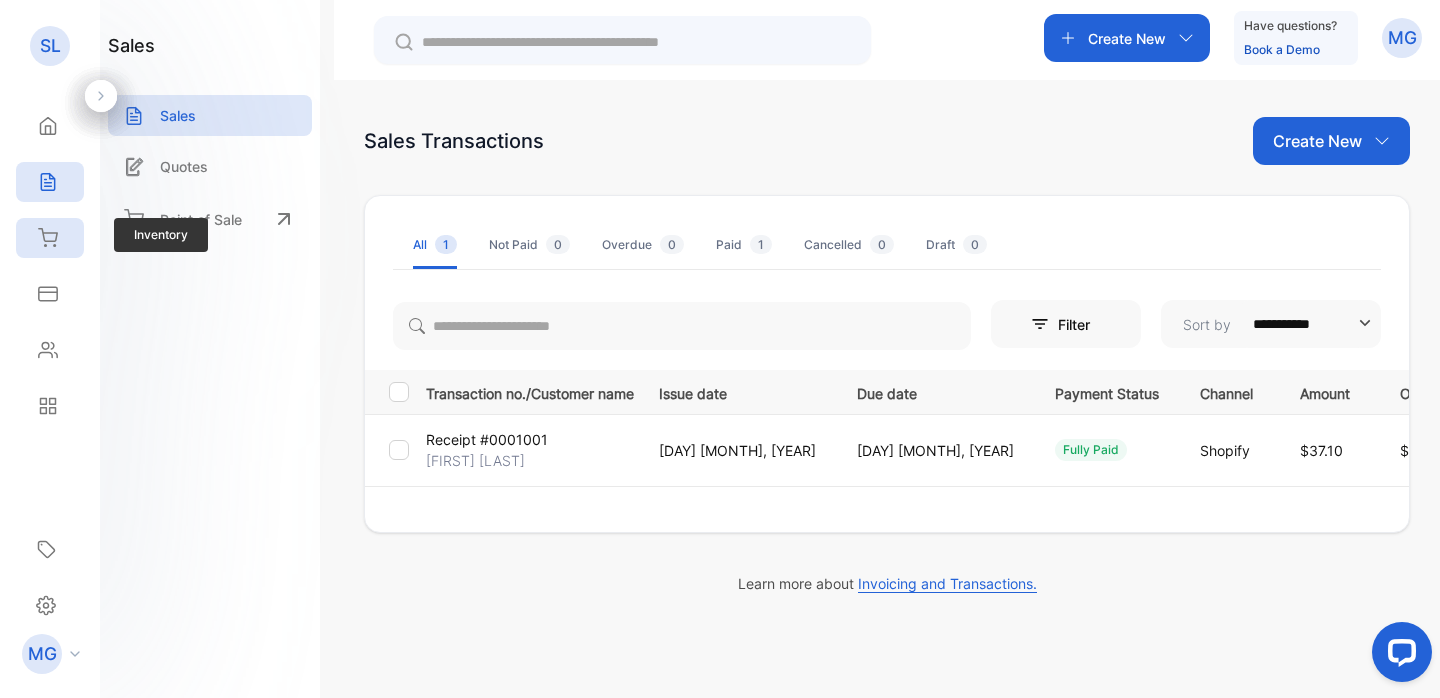 click 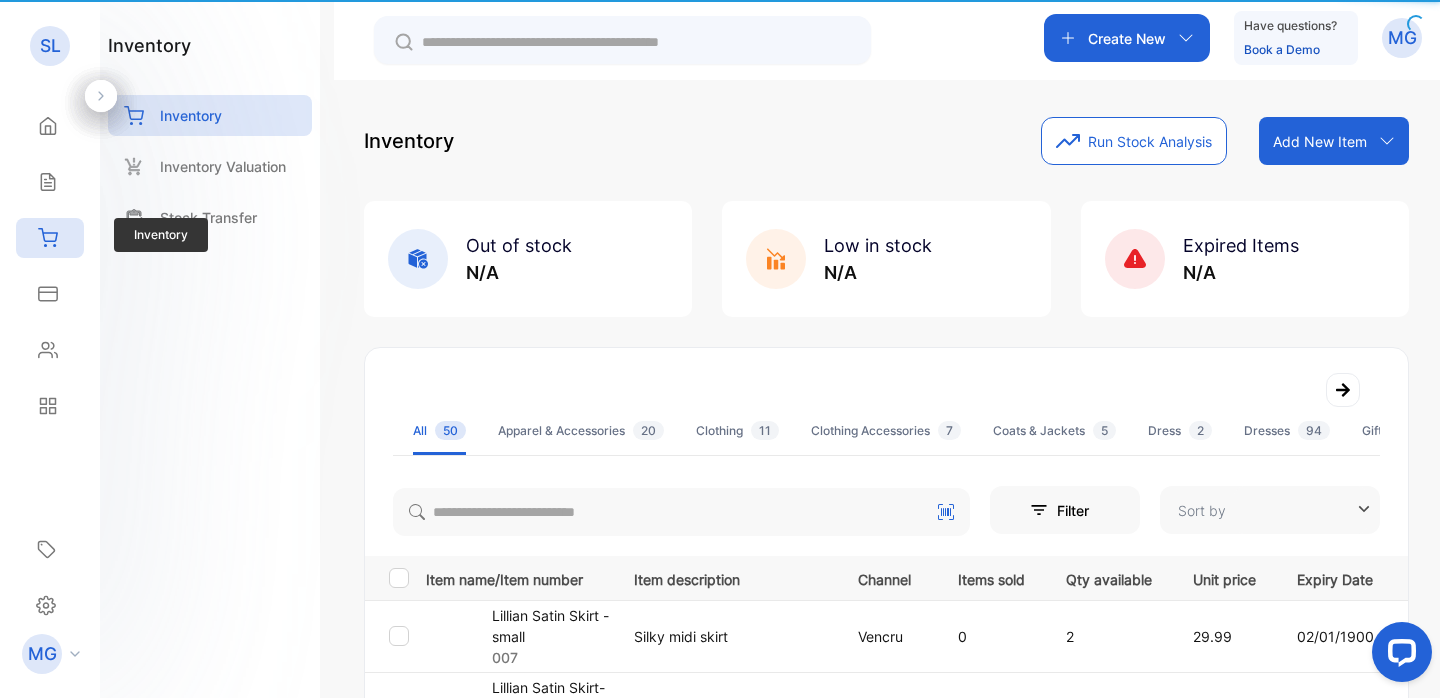 type on "**********" 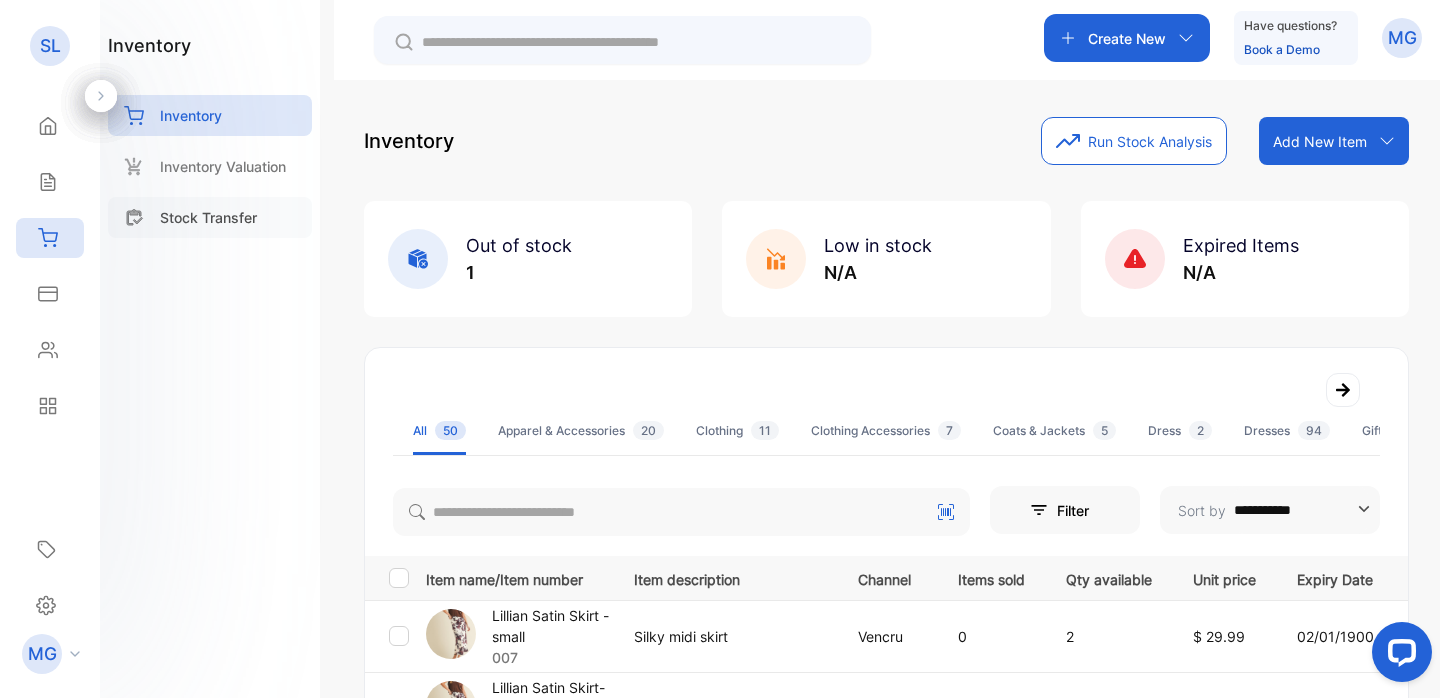 click on "Stock Transfer" at bounding box center (210, 217) 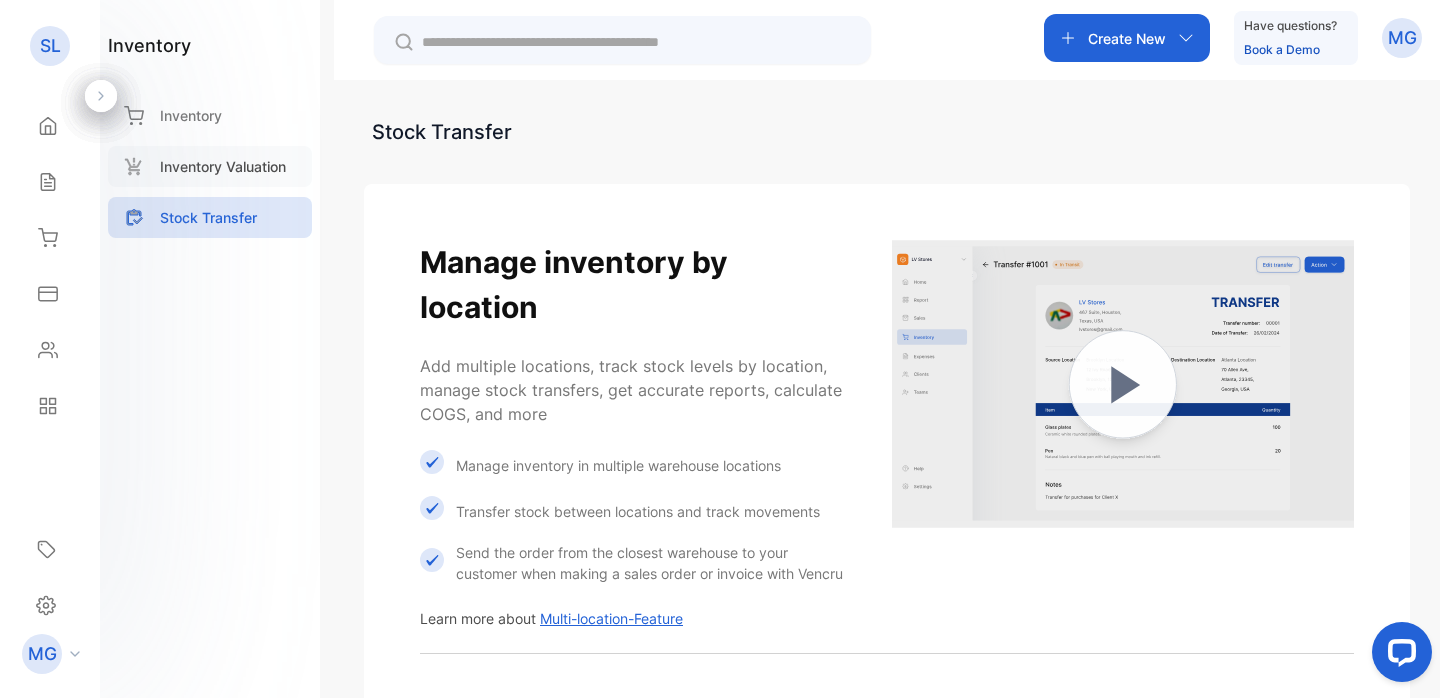 click on "Inventory Valuation" at bounding box center [223, 166] 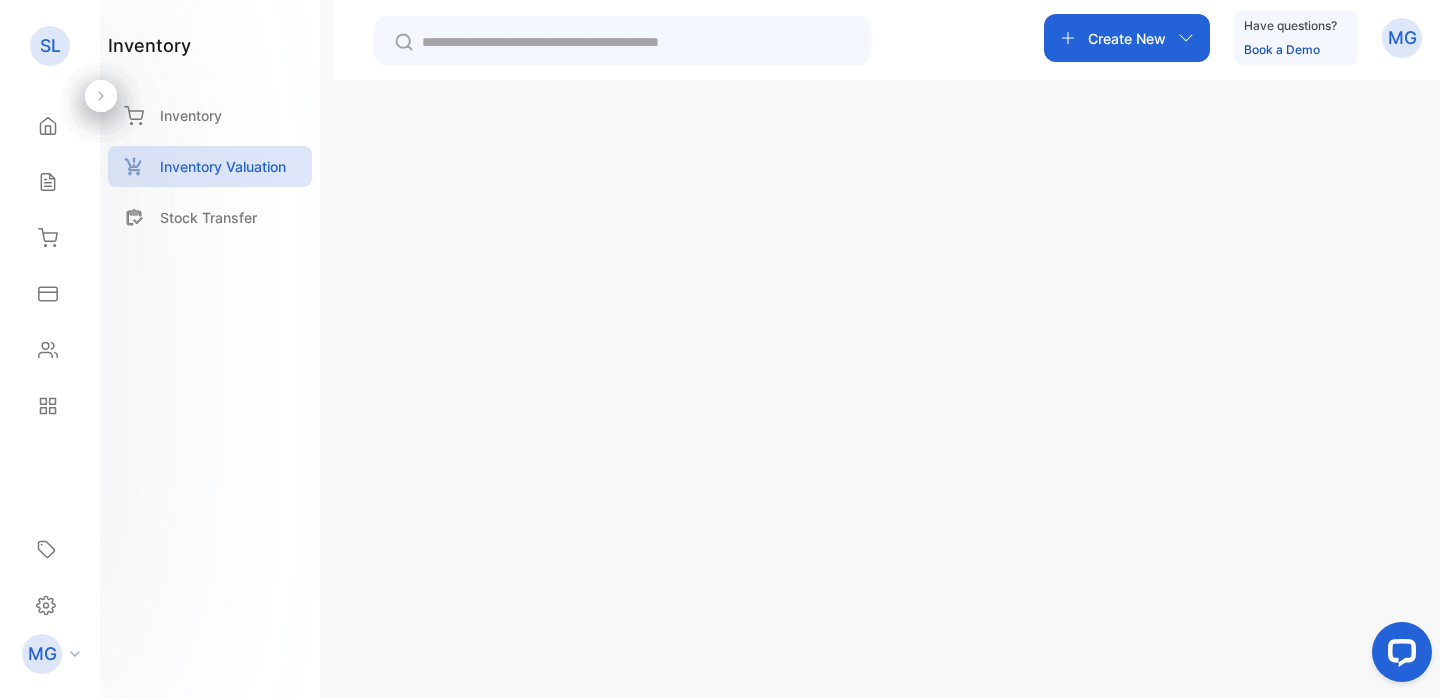 click at bounding box center (1107, 493) 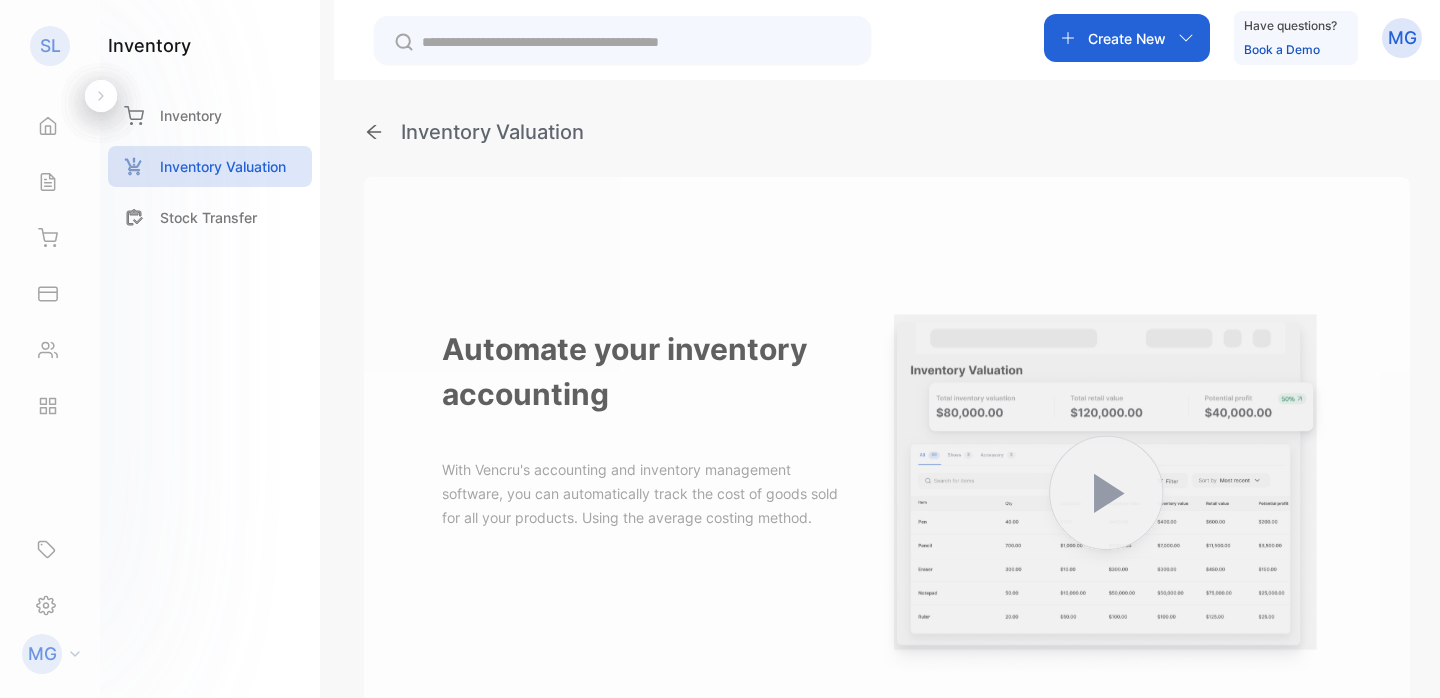 scroll, scrollTop: 0, scrollLeft: 0, axis: both 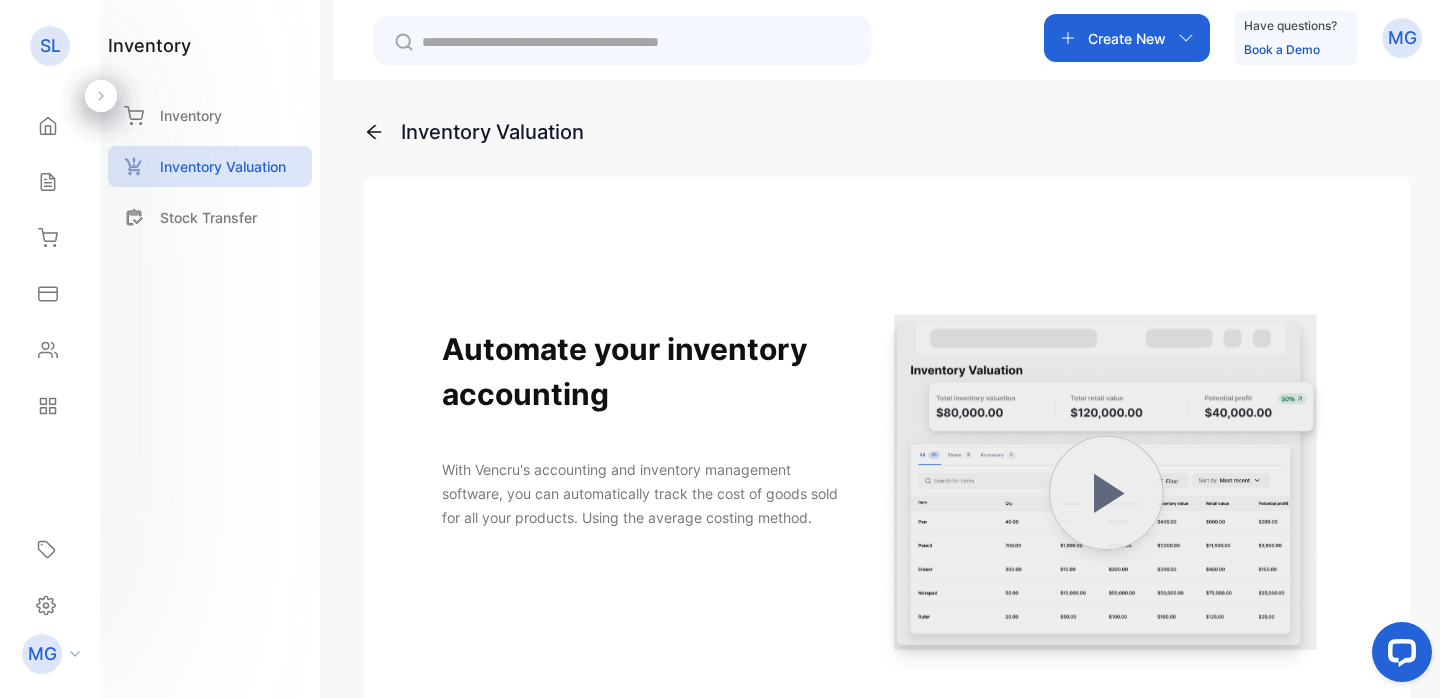 click at bounding box center (1107, 493) 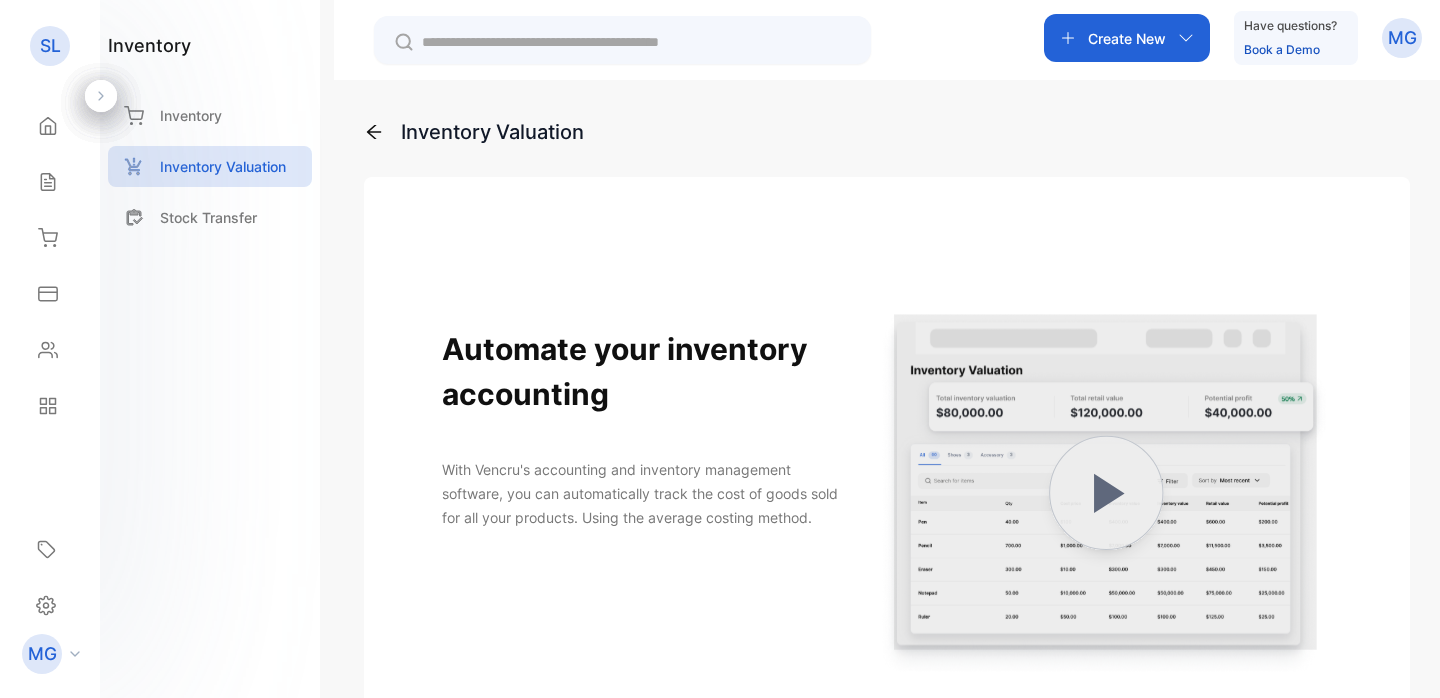 scroll, scrollTop: 0, scrollLeft: 0, axis: both 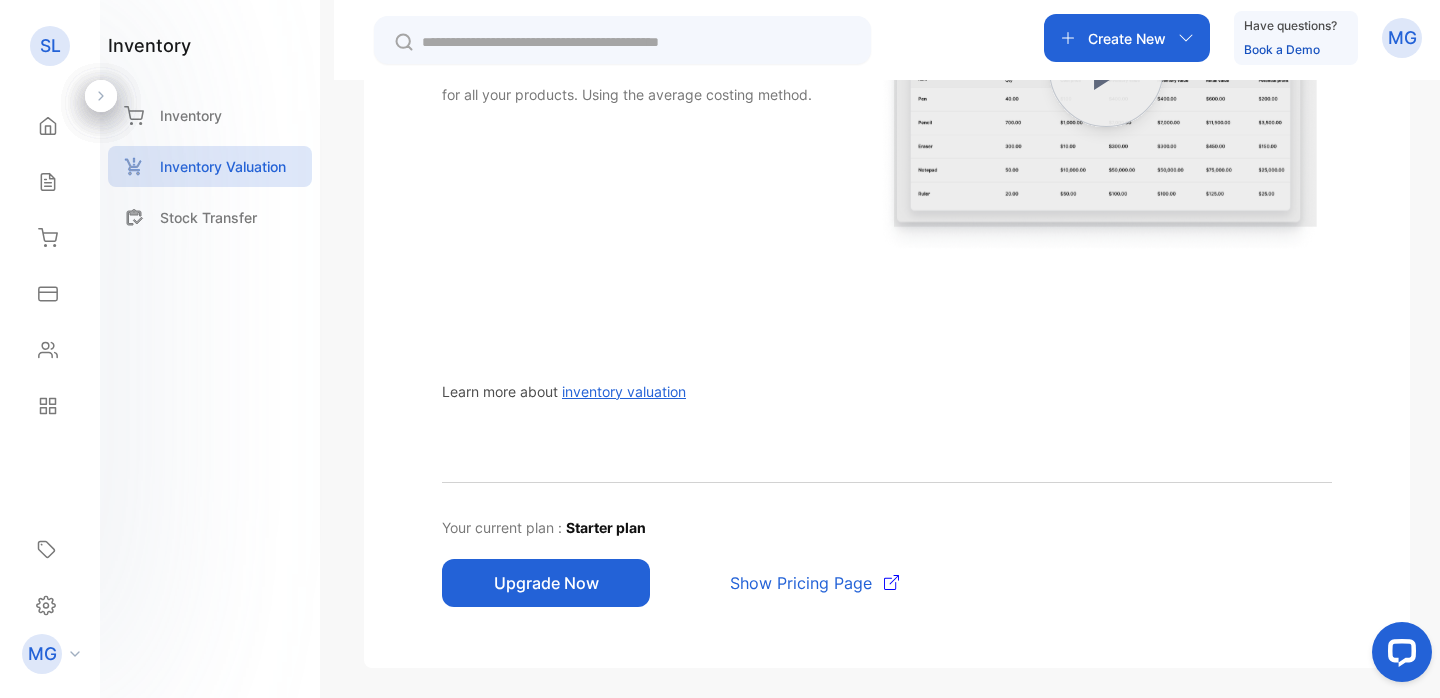 click on "Upgrade Now" at bounding box center (546, 583) 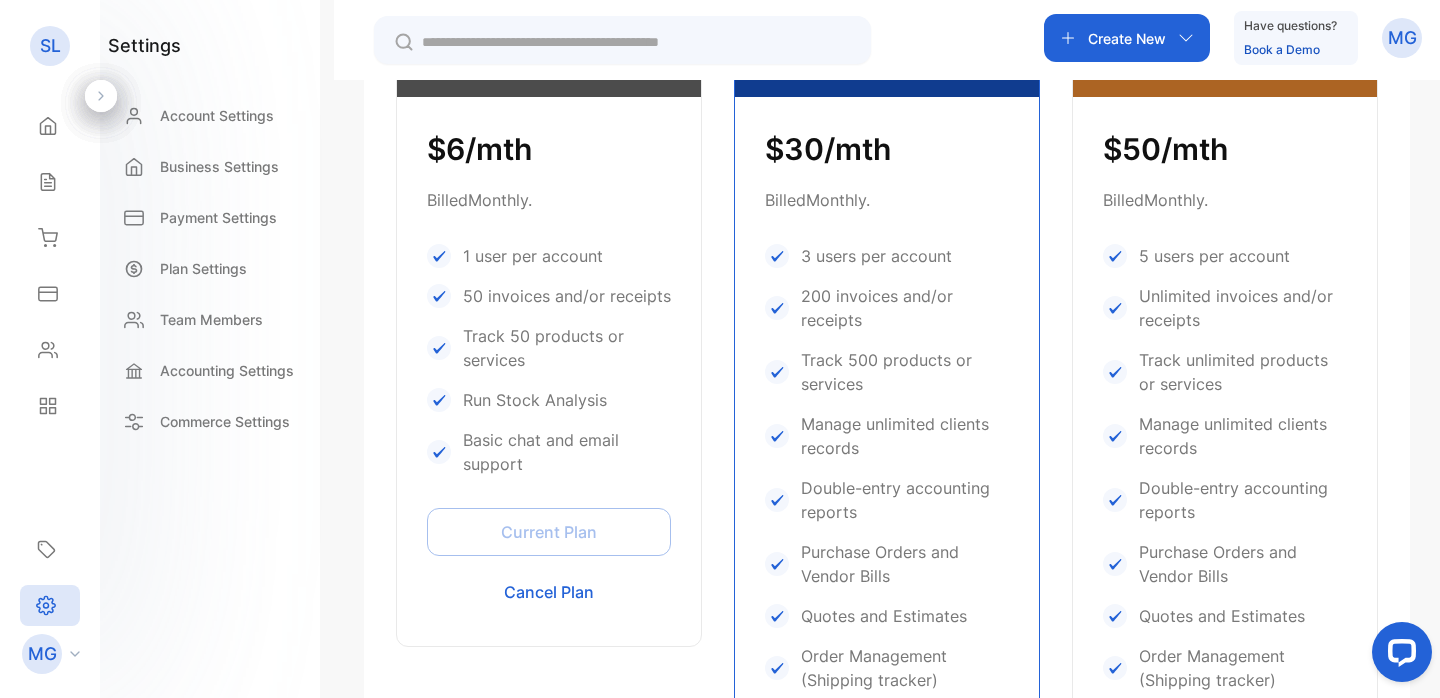 scroll, scrollTop: 626, scrollLeft: 0, axis: vertical 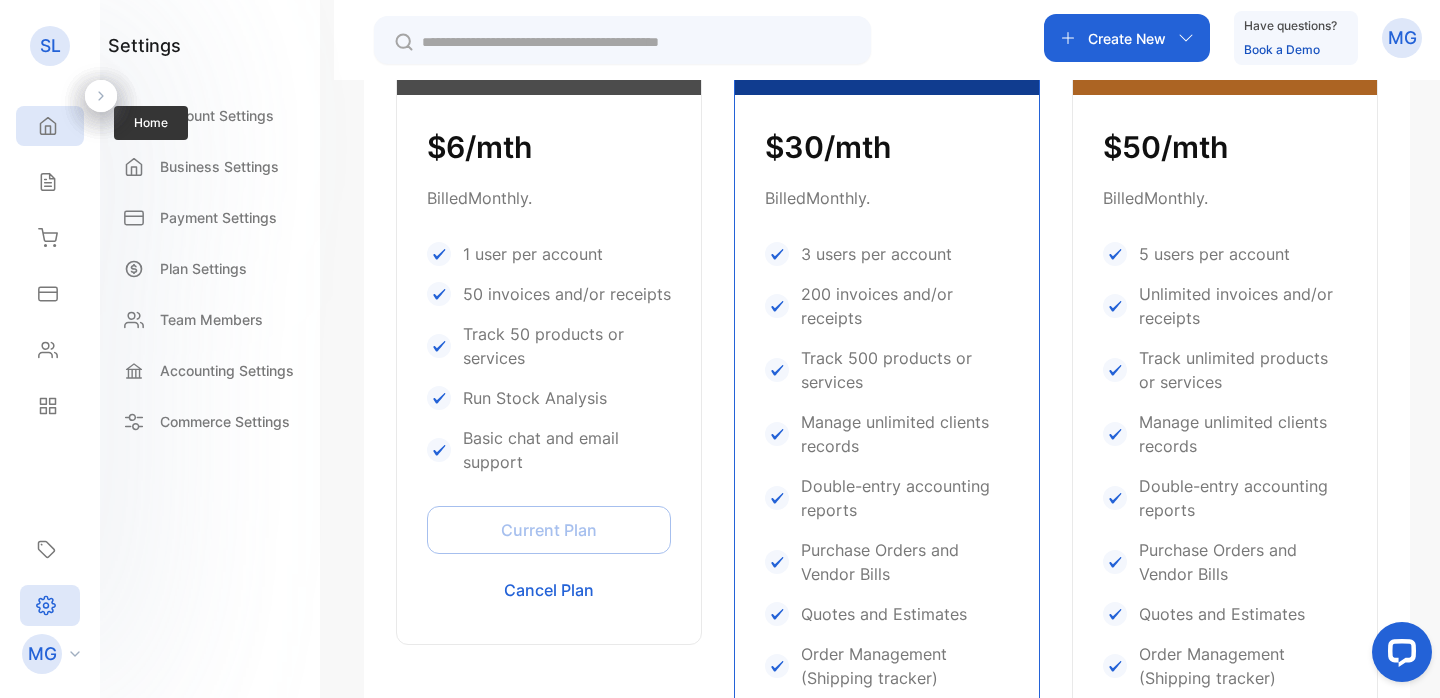 click on "Home" at bounding box center [45, 126] 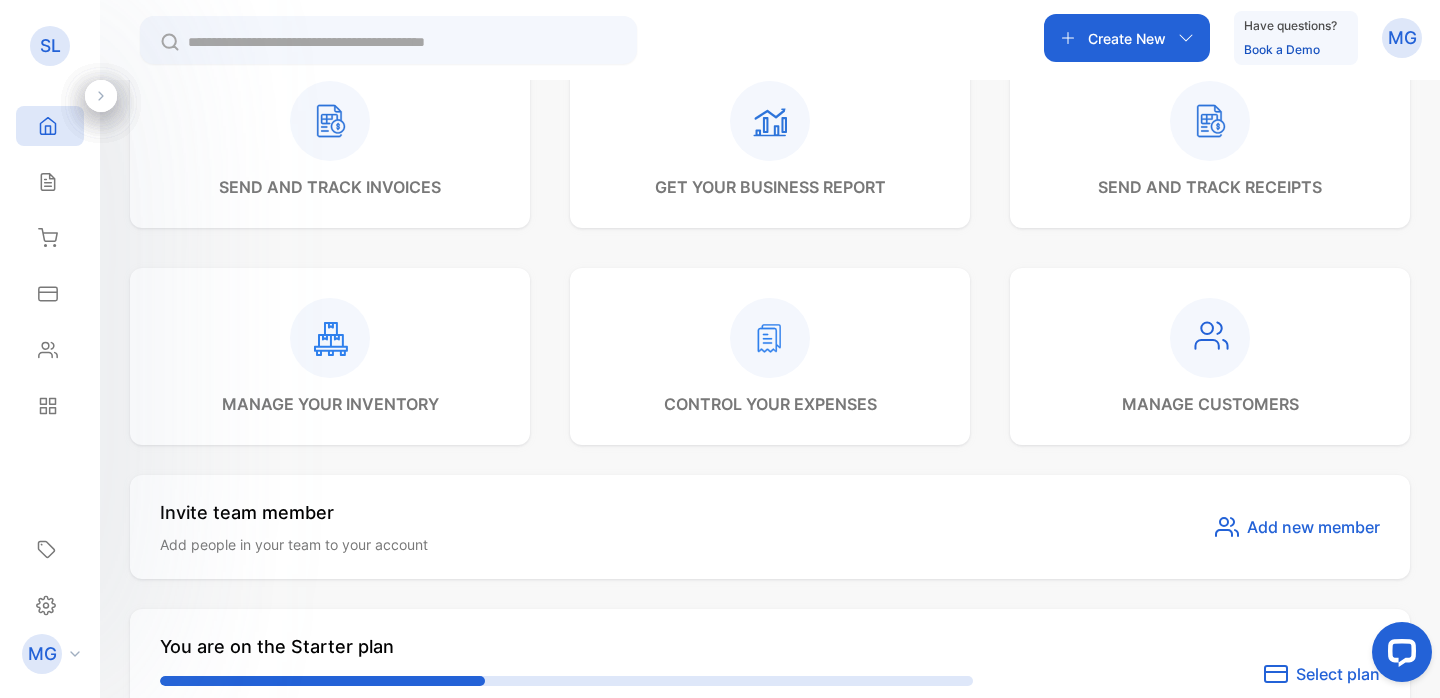 click on "get your business report" at bounding box center (770, 187) 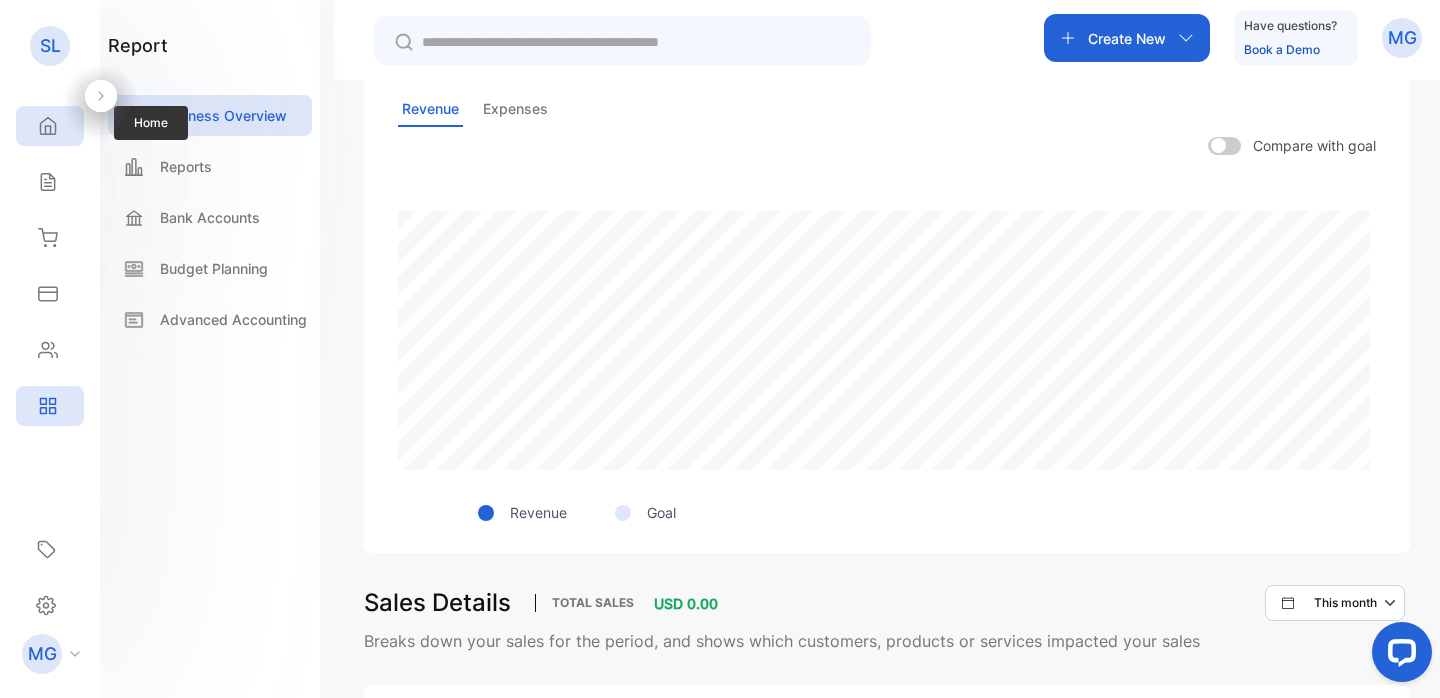 click on "Home" at bounding box center [50, 126] 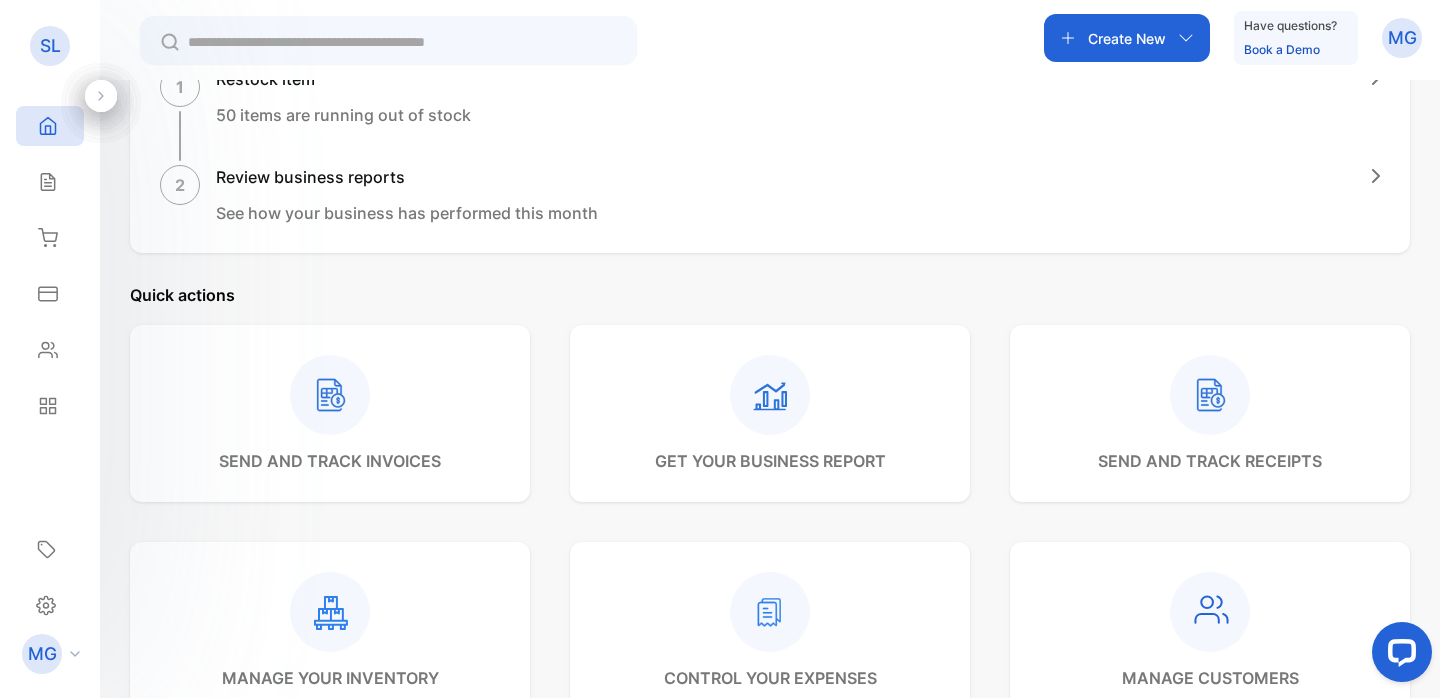 scroll, scrollTop: 0, scrollLeft: 0, axis: both 